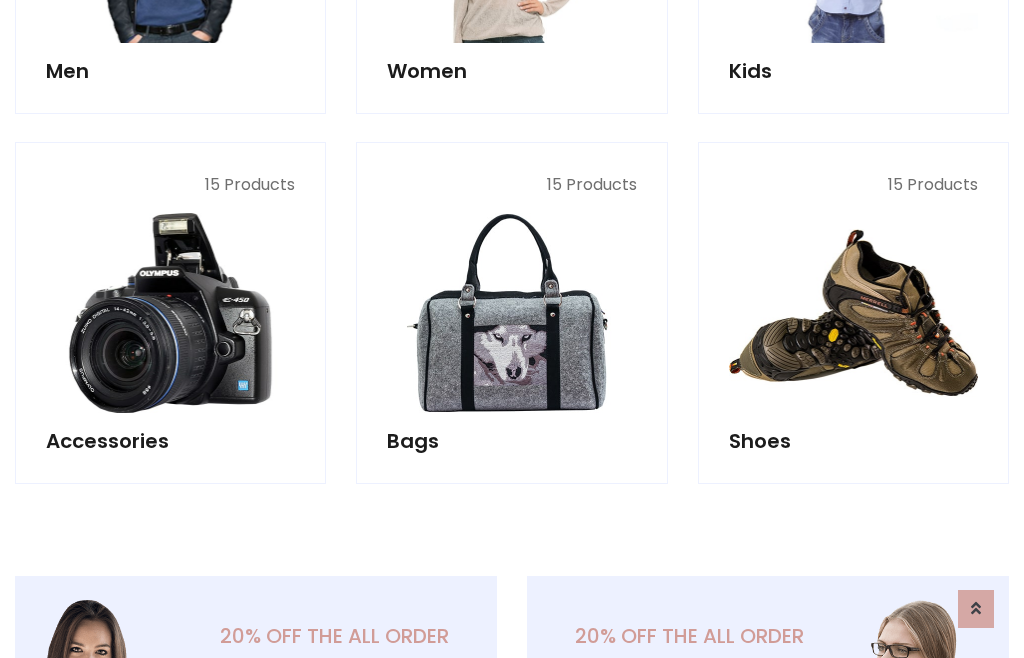 scroll, scrollTop: 853, scrollLeft: 0, axis: vertical 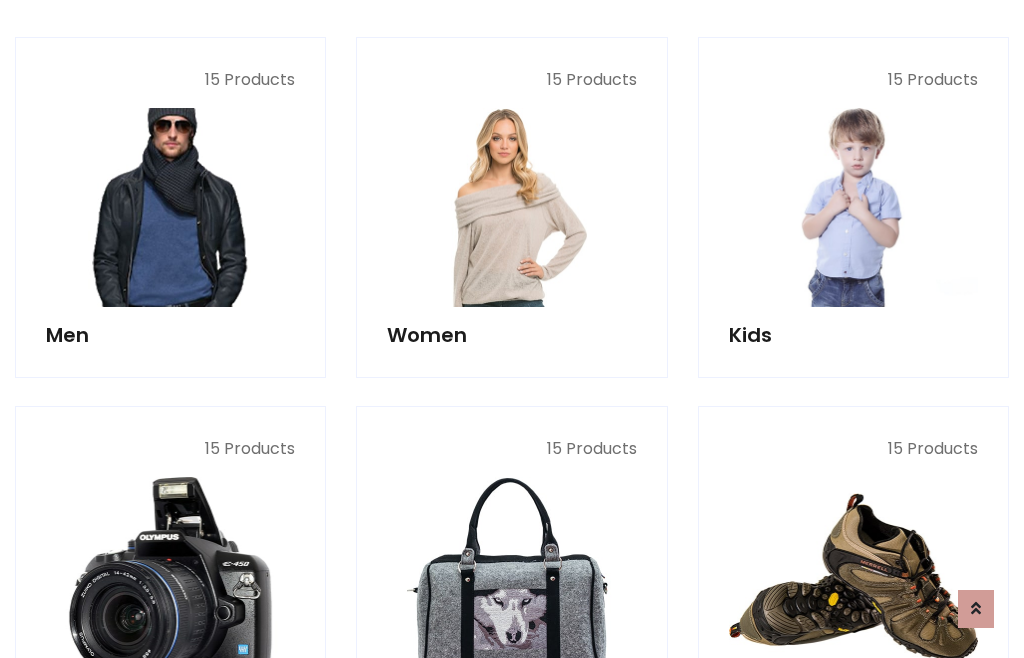 click at bounding box center (170, 207) 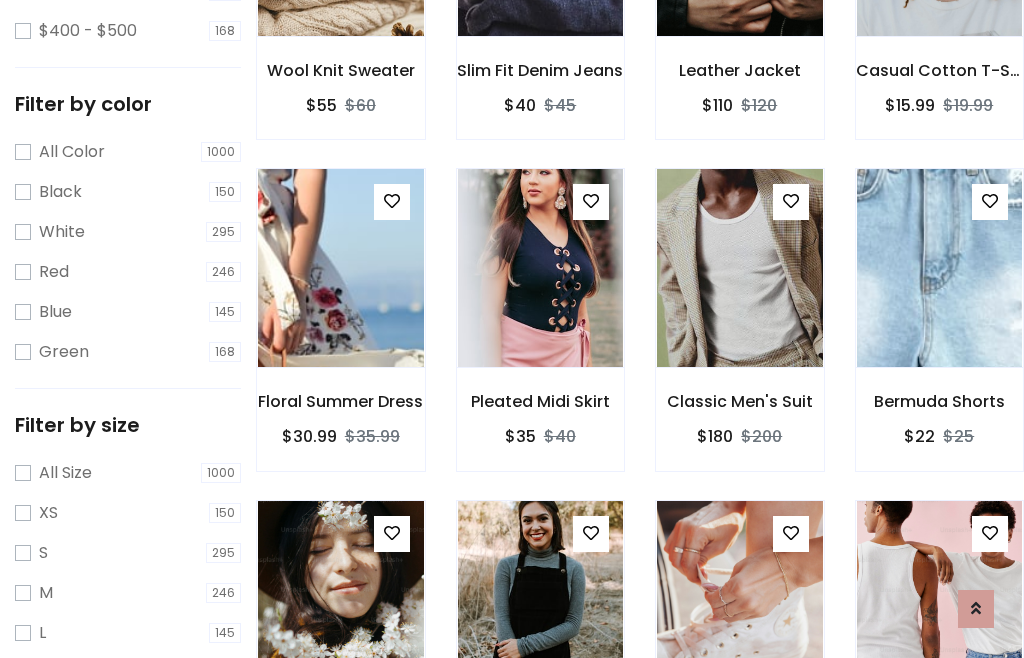 scroll, scrollTop: 807, scrollLeft: 0, axis: vertical 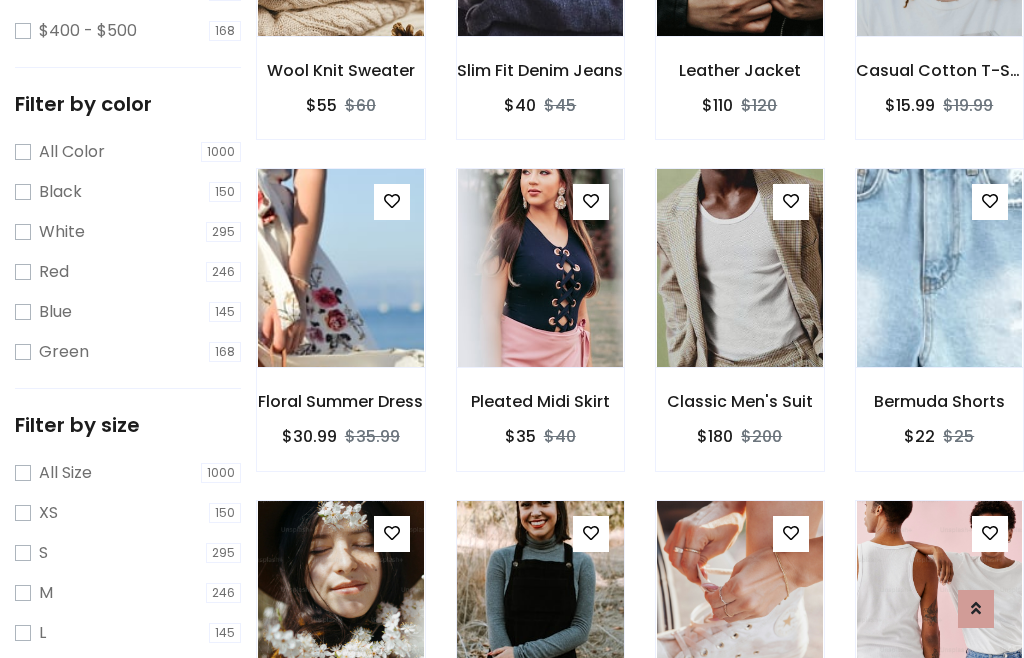 click at bounding box center (540, 600) 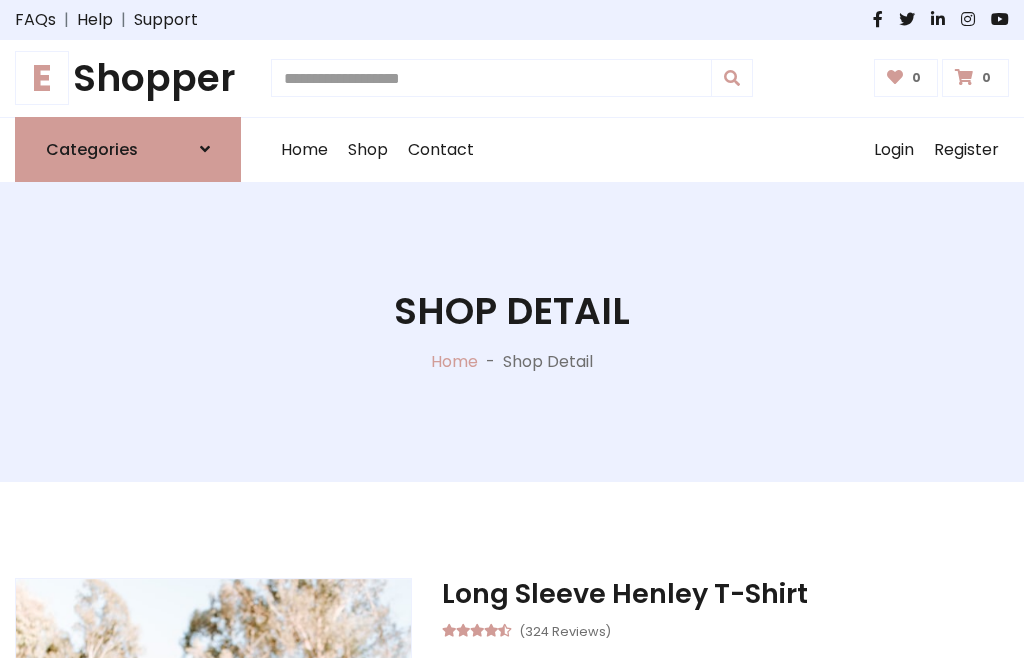 click on "M" at bounding box center [650, 774] 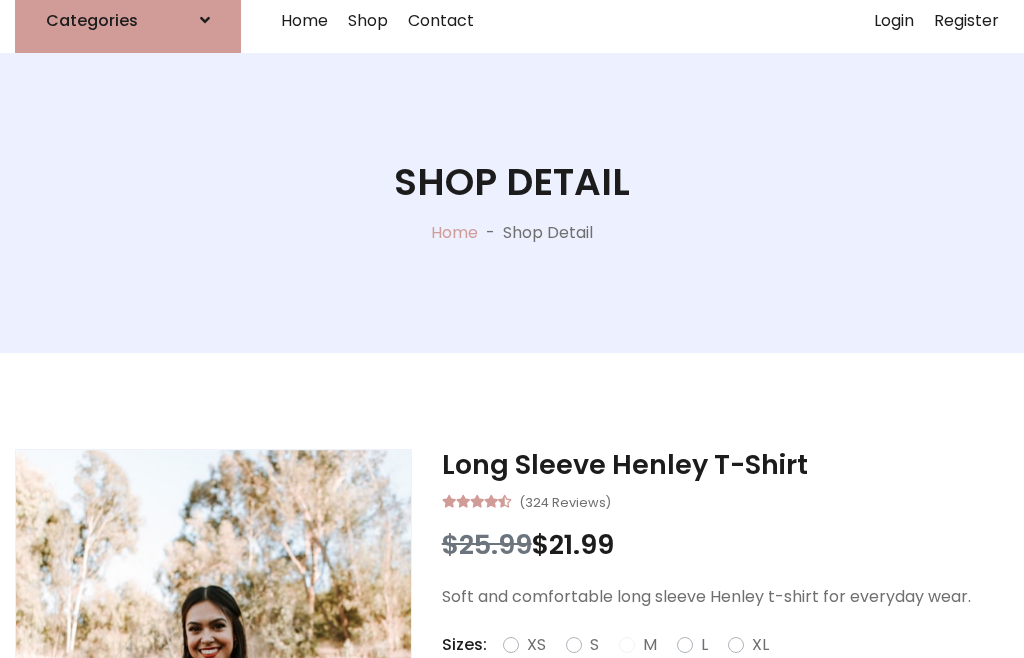 scroll, scrollTop: 128, scrollLeft: 0, axis: vertical 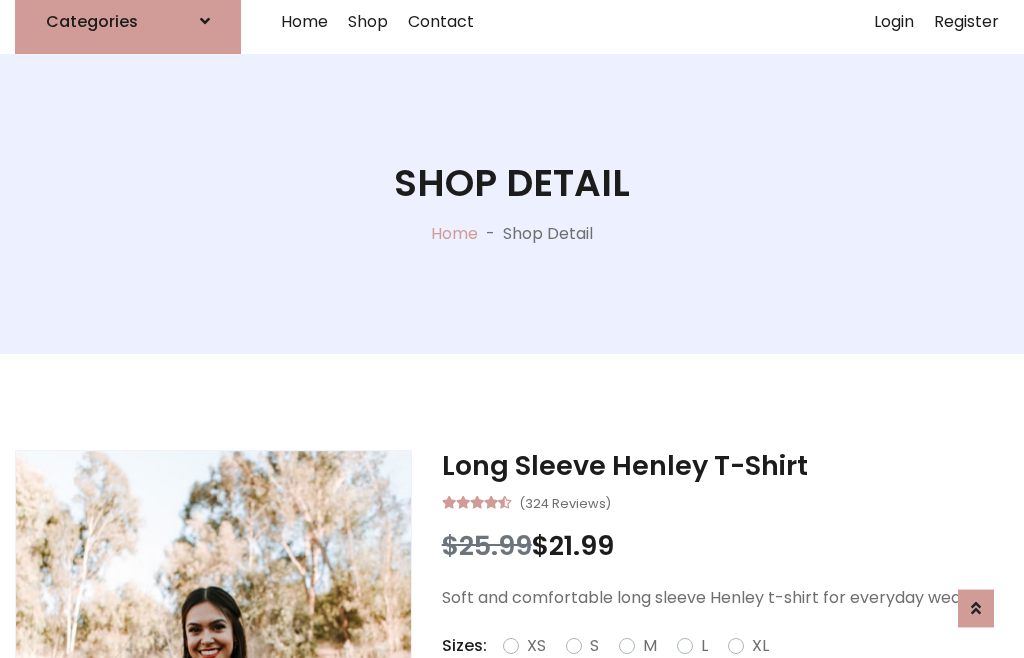 click on "Red" at bounding box center (732, 670) 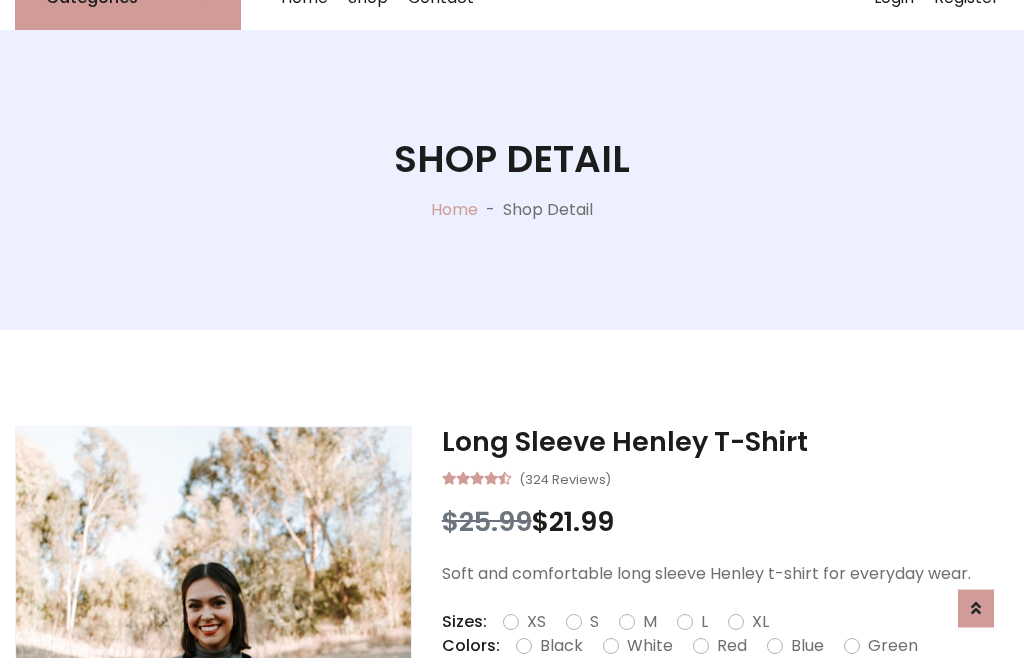 click on "Add To Cart" at bounding box center [663, 709] 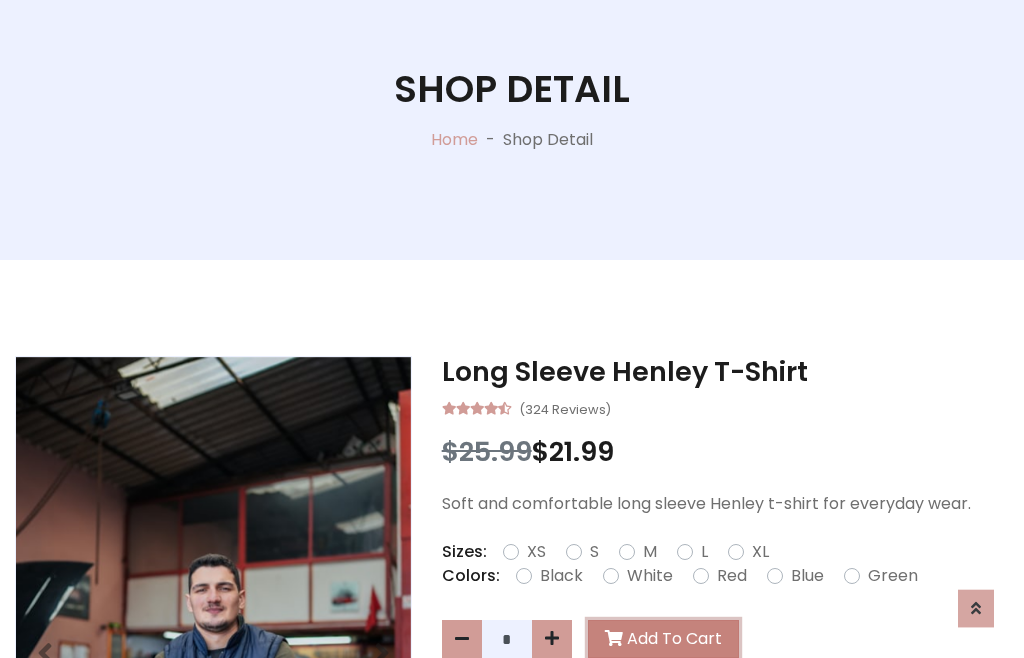scroll, scrollTop: 0, scrollLeft: 0, axis: both 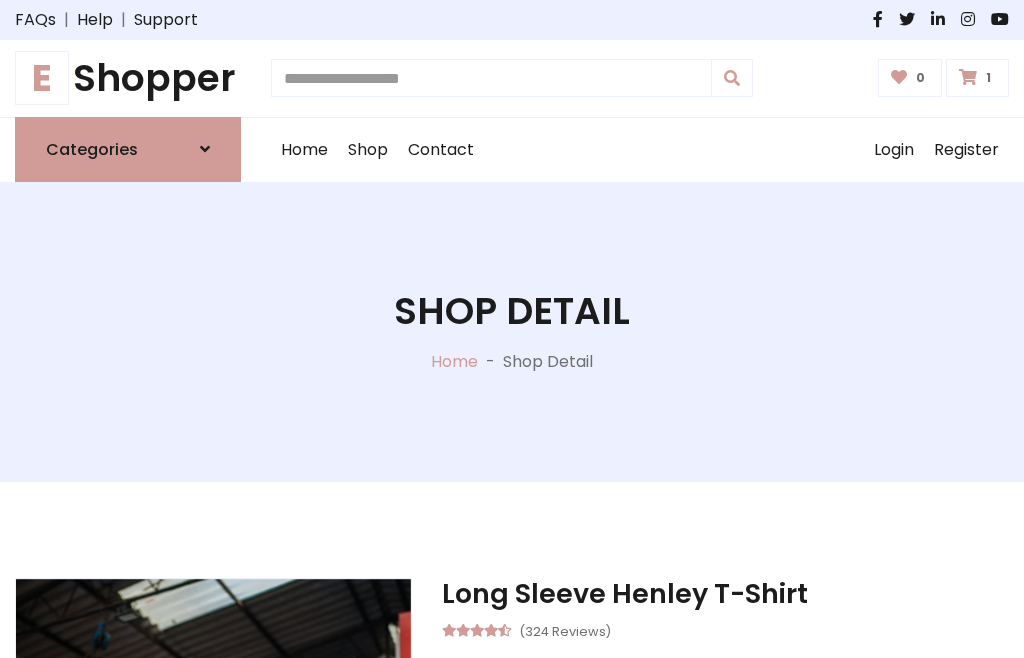 click at bounding box center [968, 77] 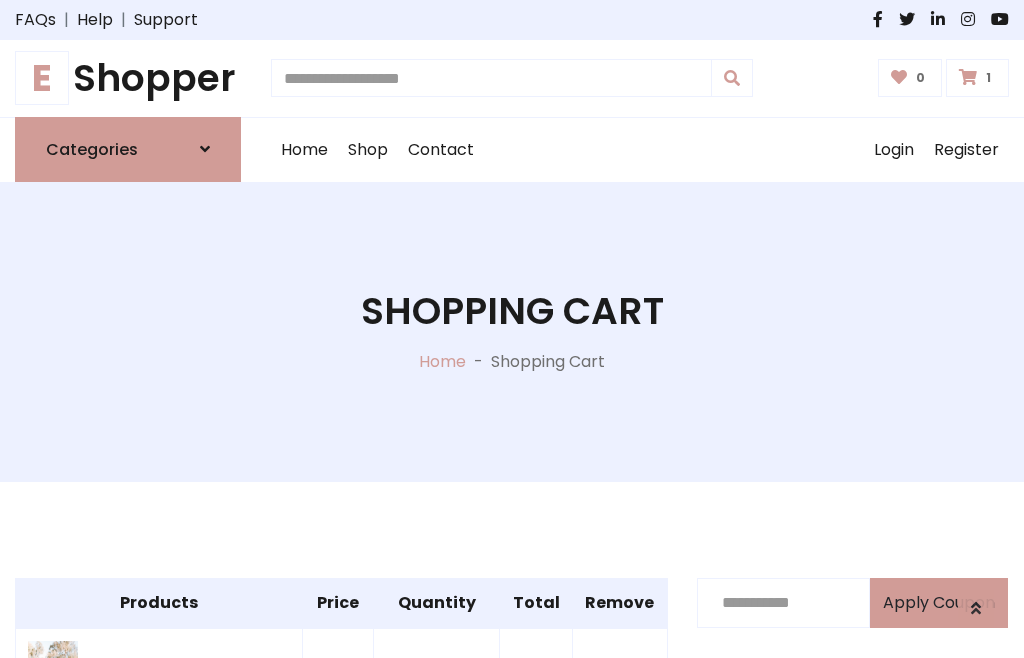 scroll, scrollTop: 474, scrollLeft: 0, axis: vertical 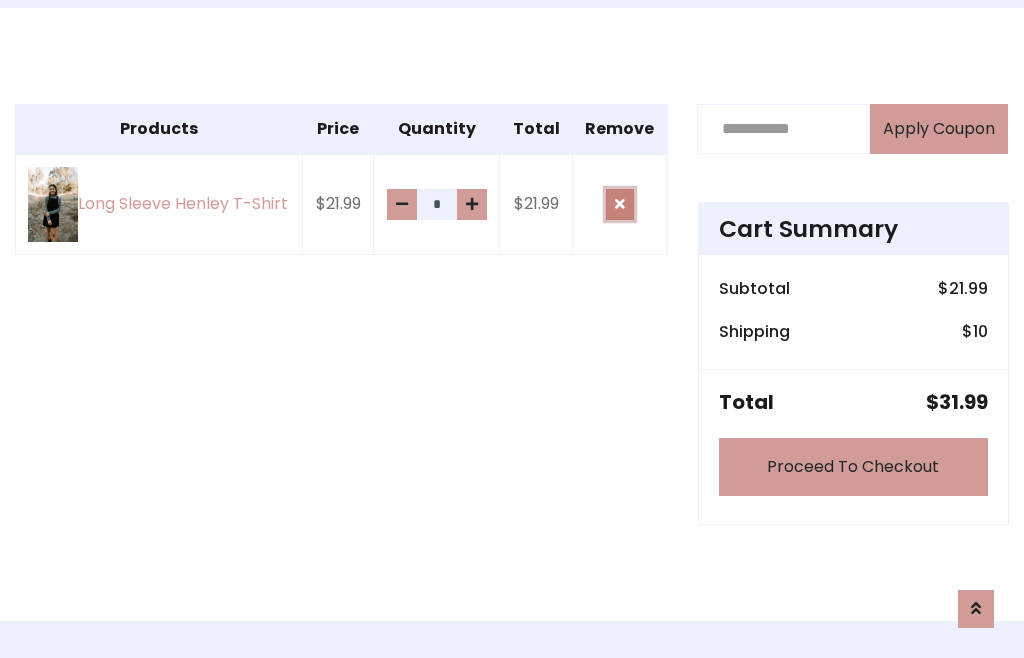 click at bounding box center (620, 204) 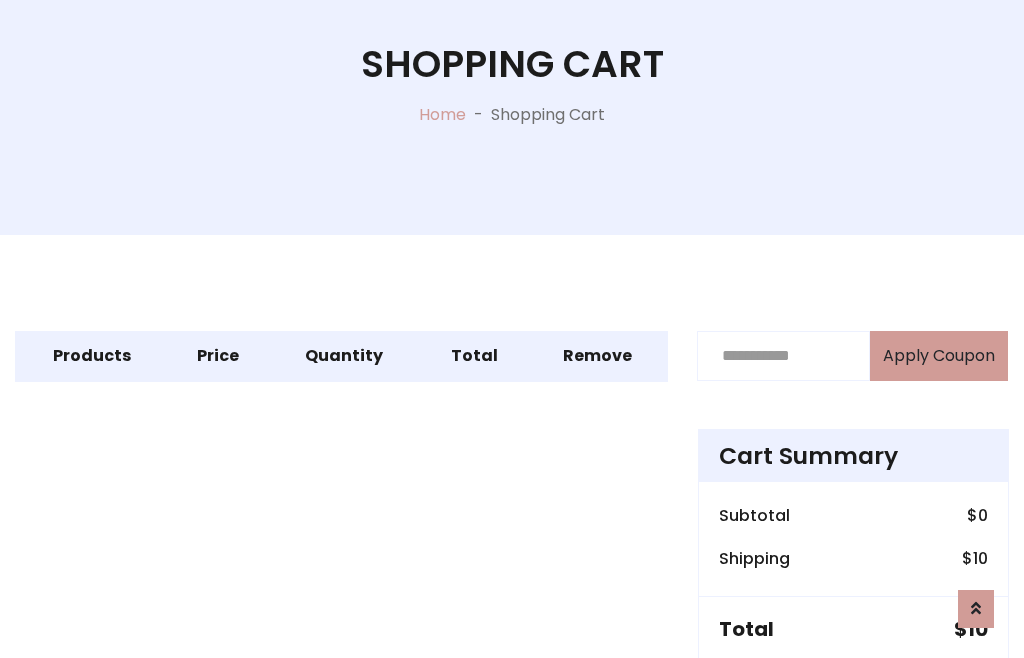 click on "Proceed To Checkout" at bounding box center [853, 694] 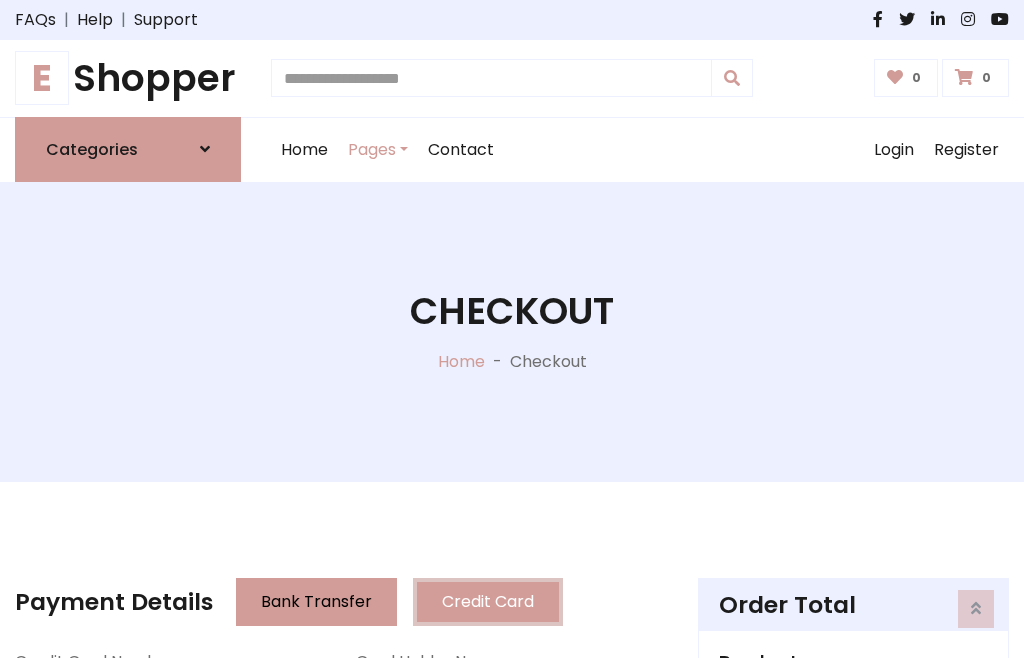 scroll, scrollTop: 137, scrollLeft: 0, axis: vertical 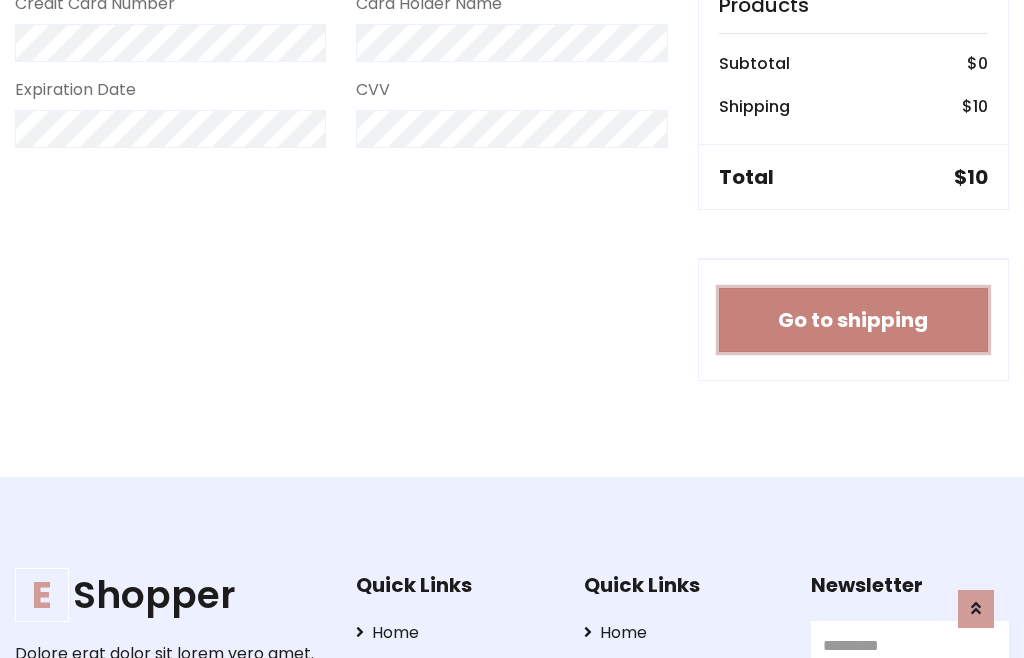click on "Go to shipping" at bounding box center [853, 320] 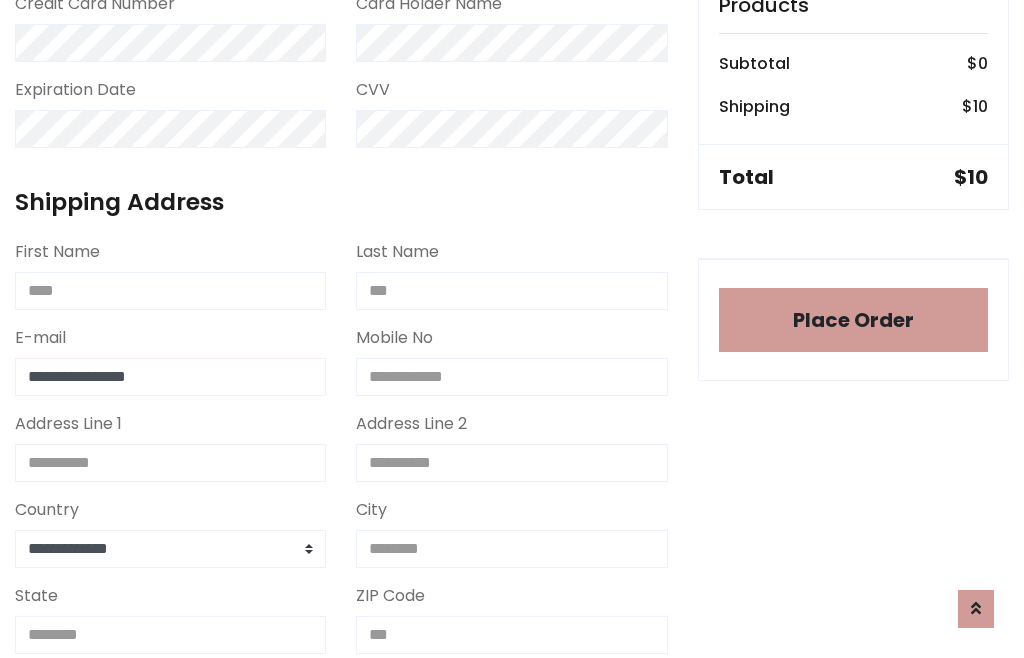 type on "**********" 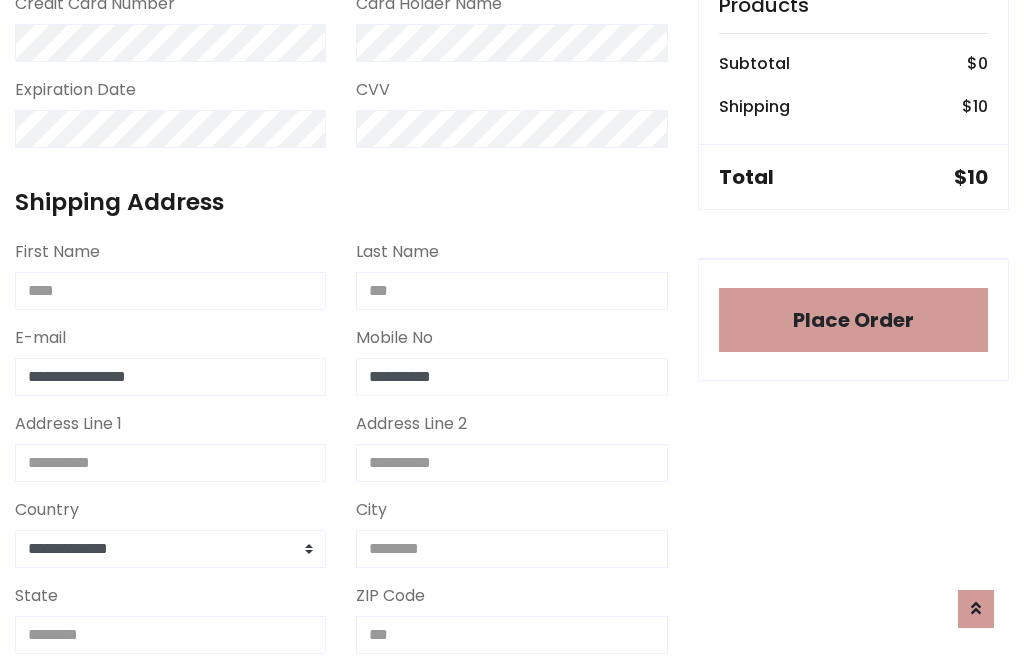 type on "**********" 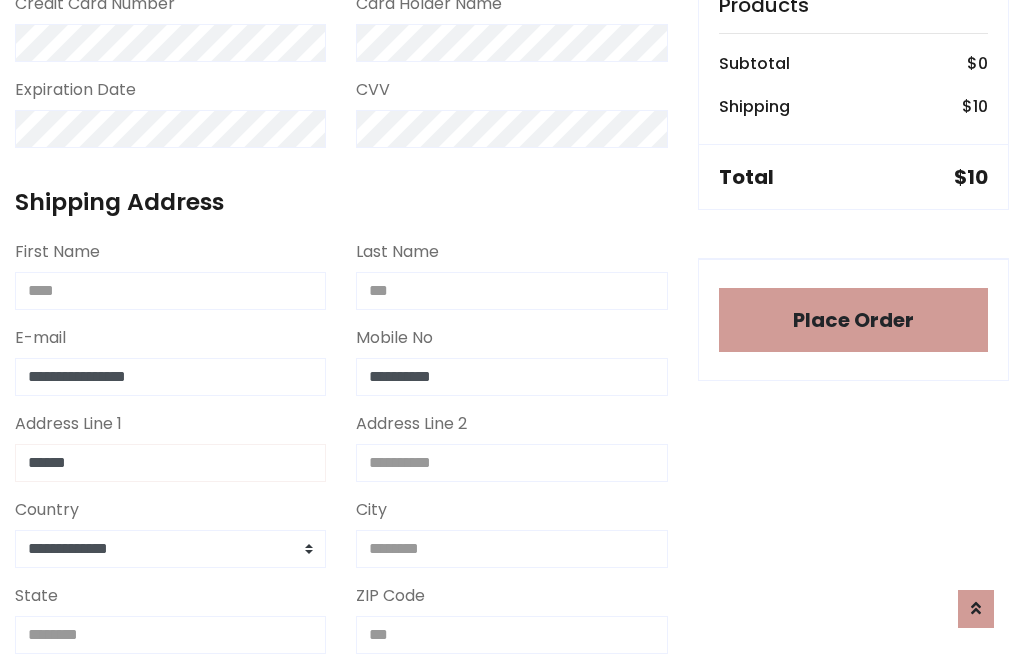 type on "******" 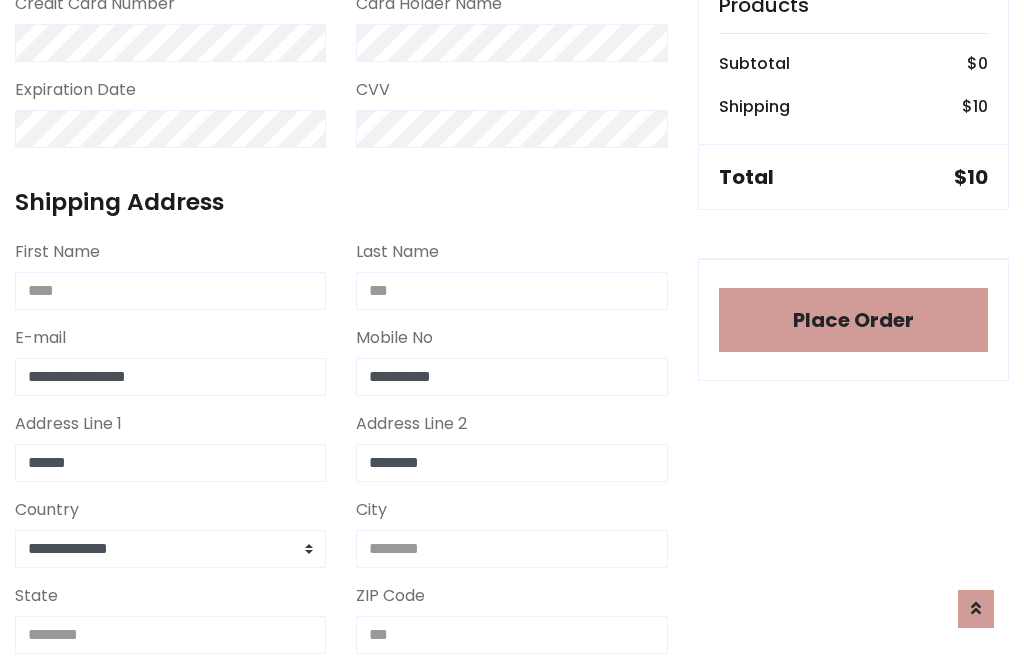 type on "********" 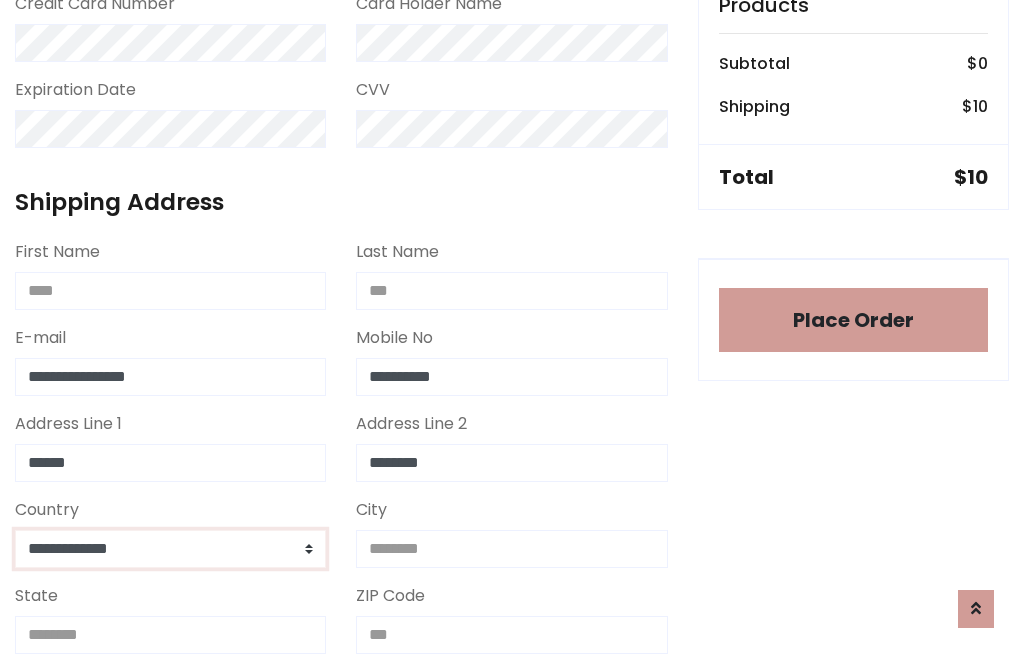 select on "*******" 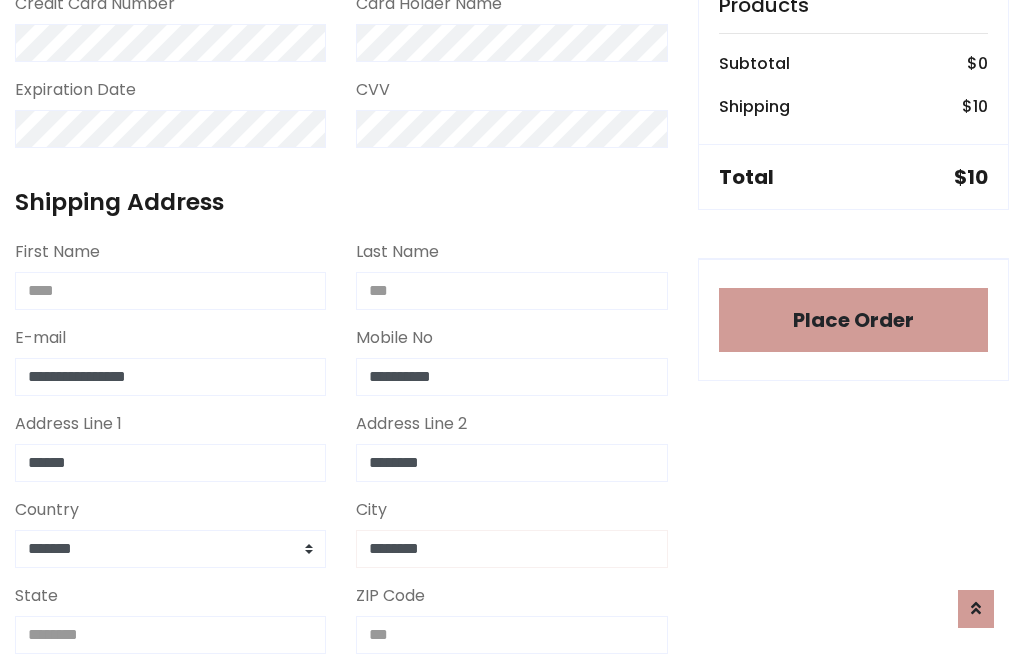 type on "********" 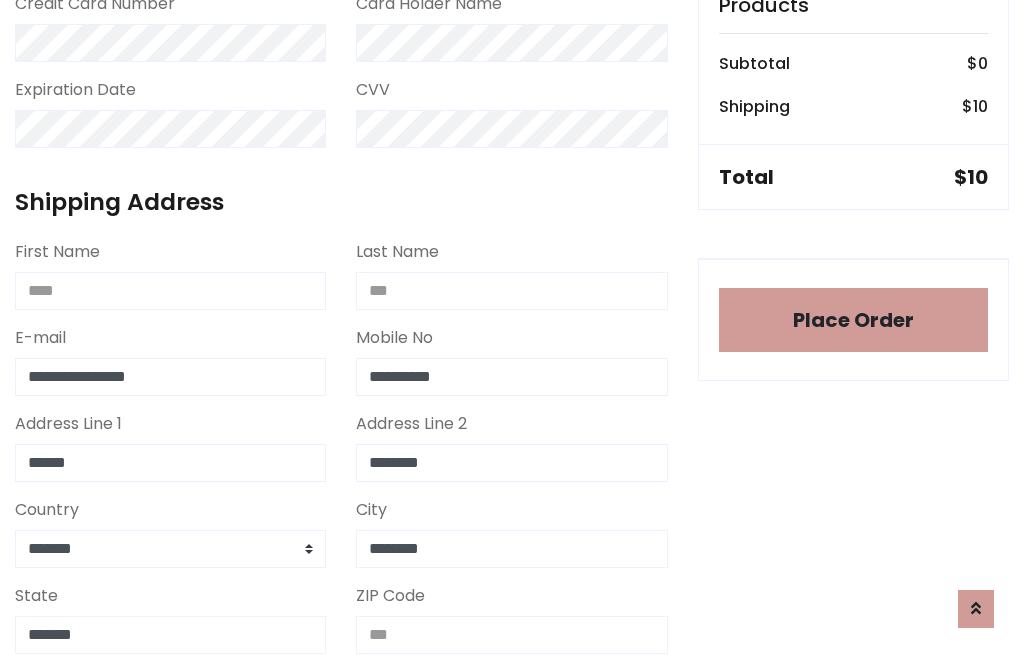 type on "*******" 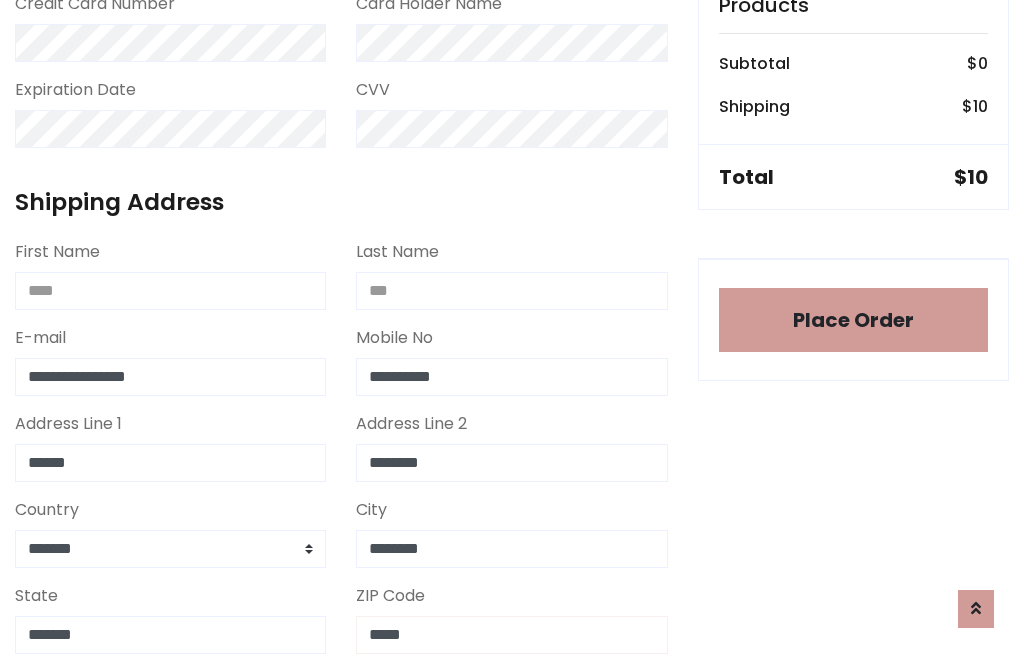 scroll, scrollTop: 403, scrollLeft: 0, axis: vertical 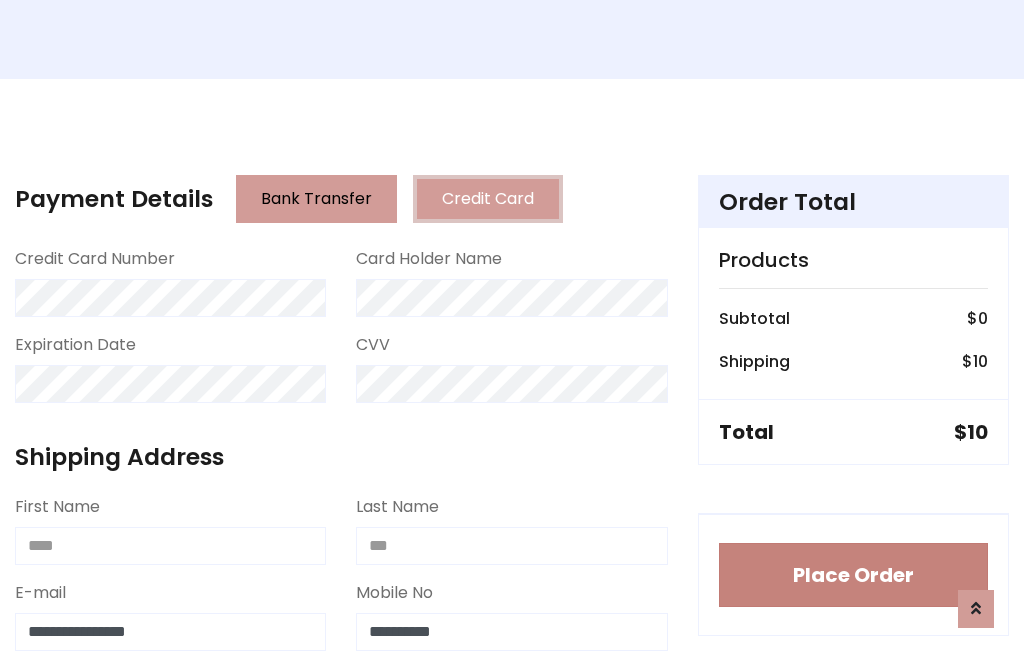 type on "*****" 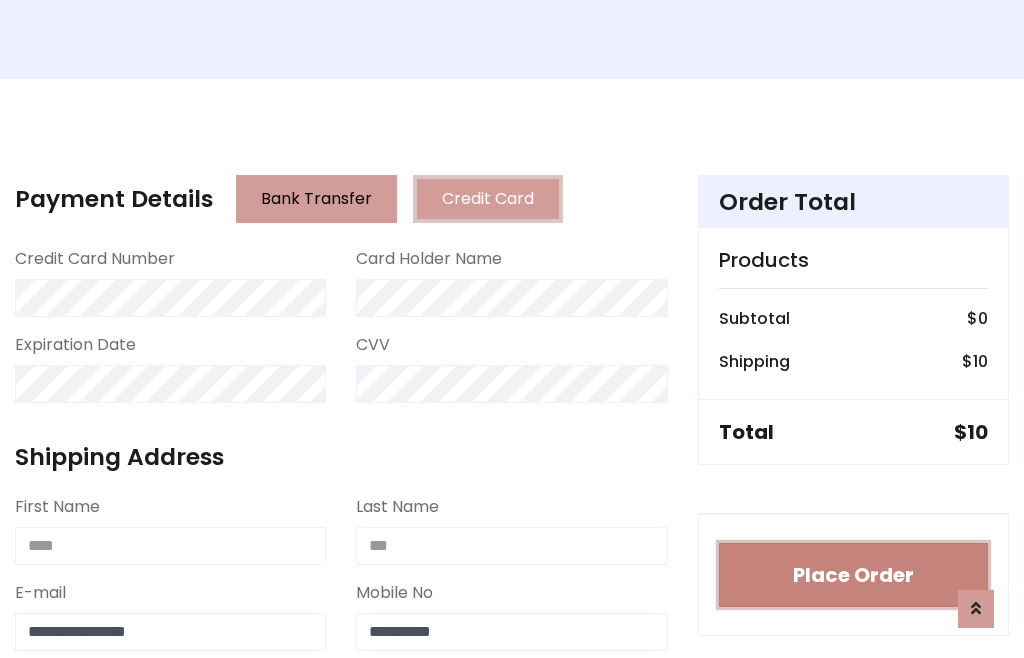 click on "Place Order" at bounding box center (853, 575) 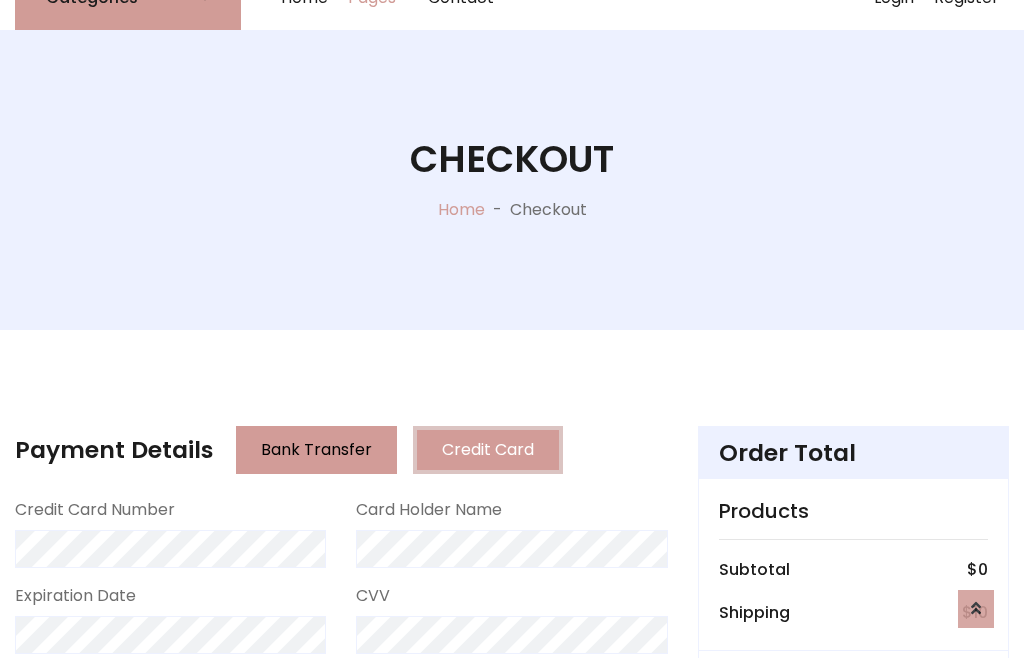 scroll, scrollTop: 0, scrollLeft: 0, axis: both 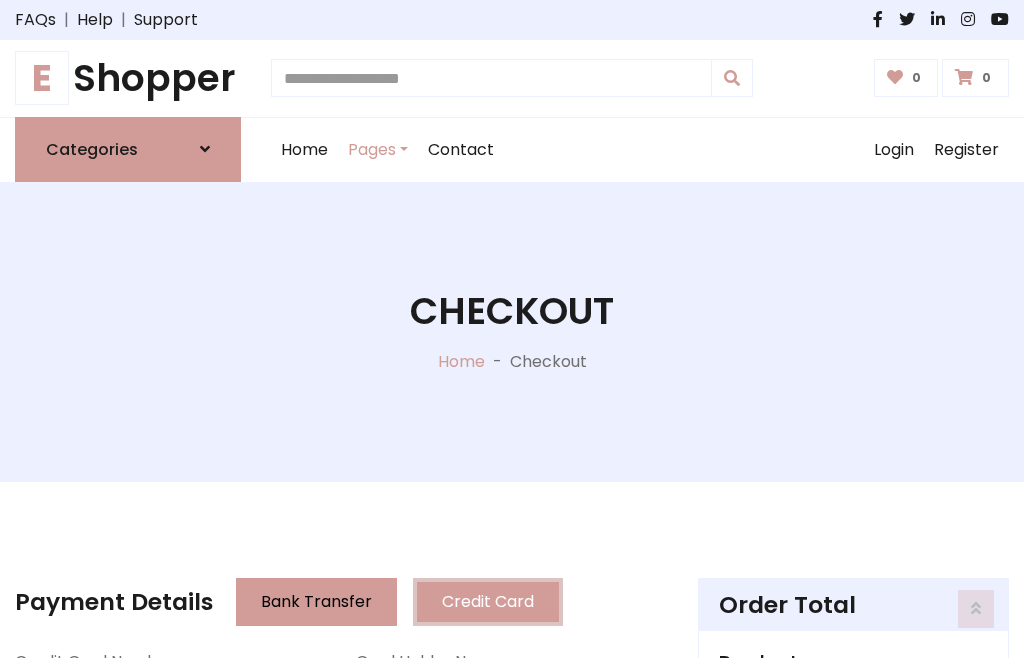 click on "E Shopper" at bounding box center [128, 78] 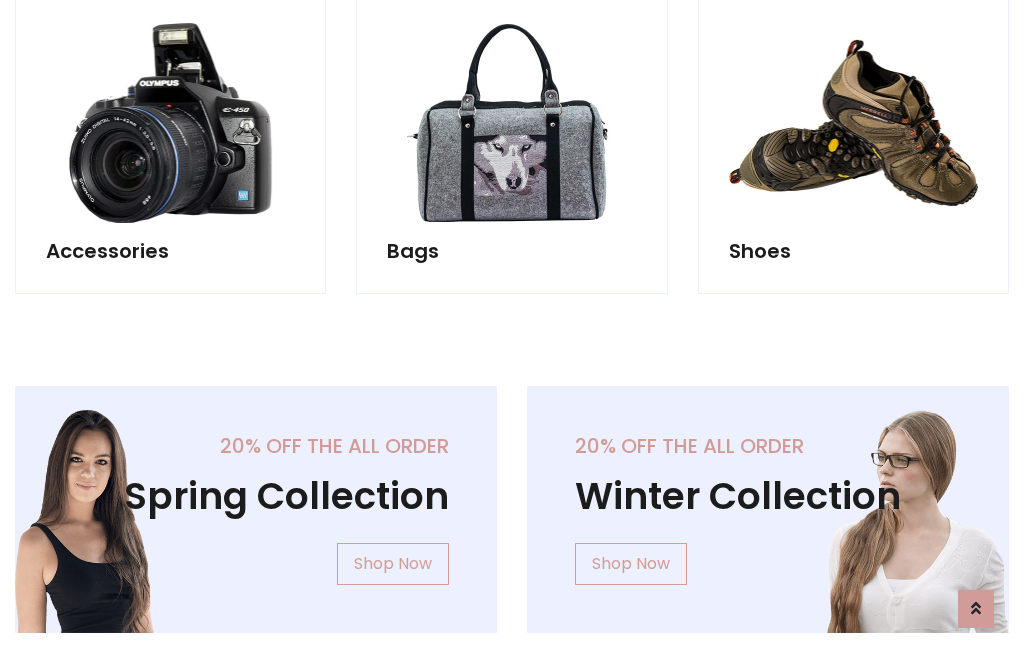 scroll, scrollTop: 770, scrollLeft: 0, axis: vertical 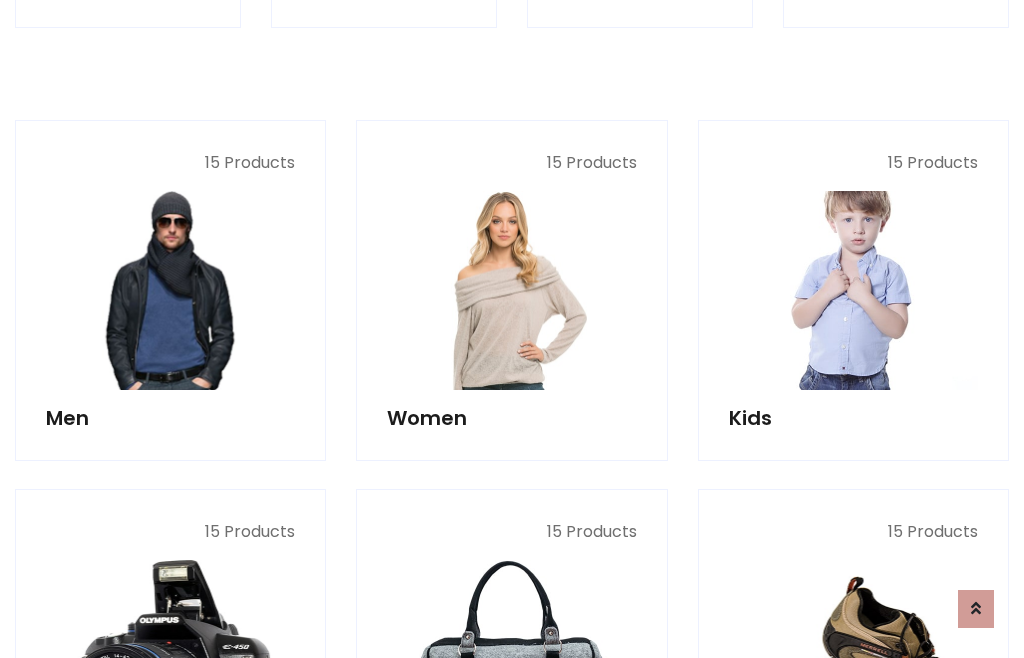 click at bounding box center (853, 290) 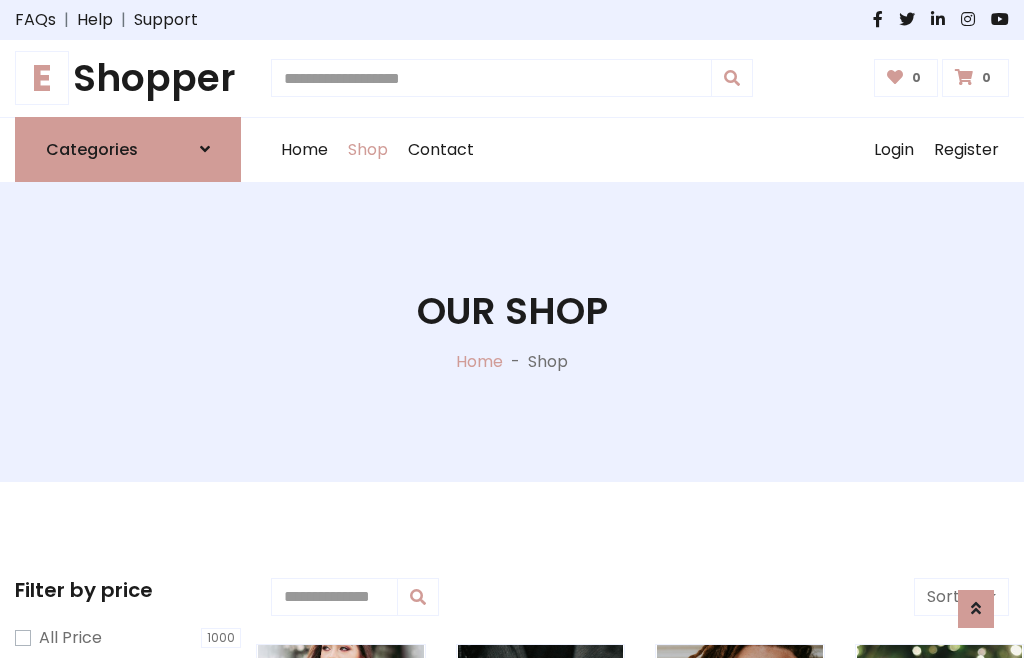 scroll, scrollTop: 549, scrollLeft: 0, axis: vertical 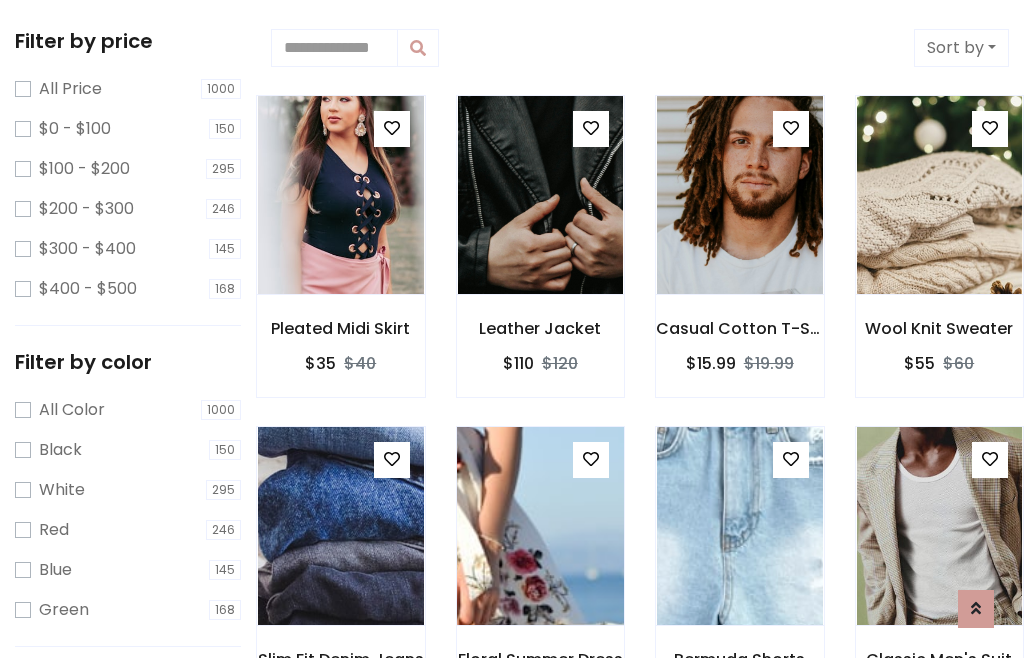 click at bounding box center (591, 459) 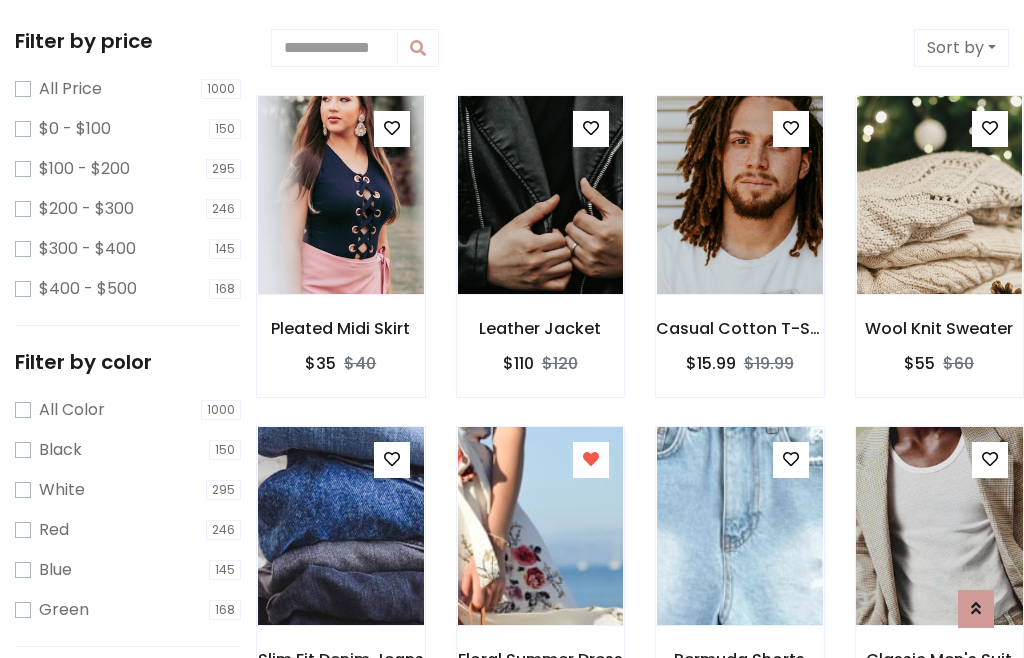 click at bounding box center (939, 526) 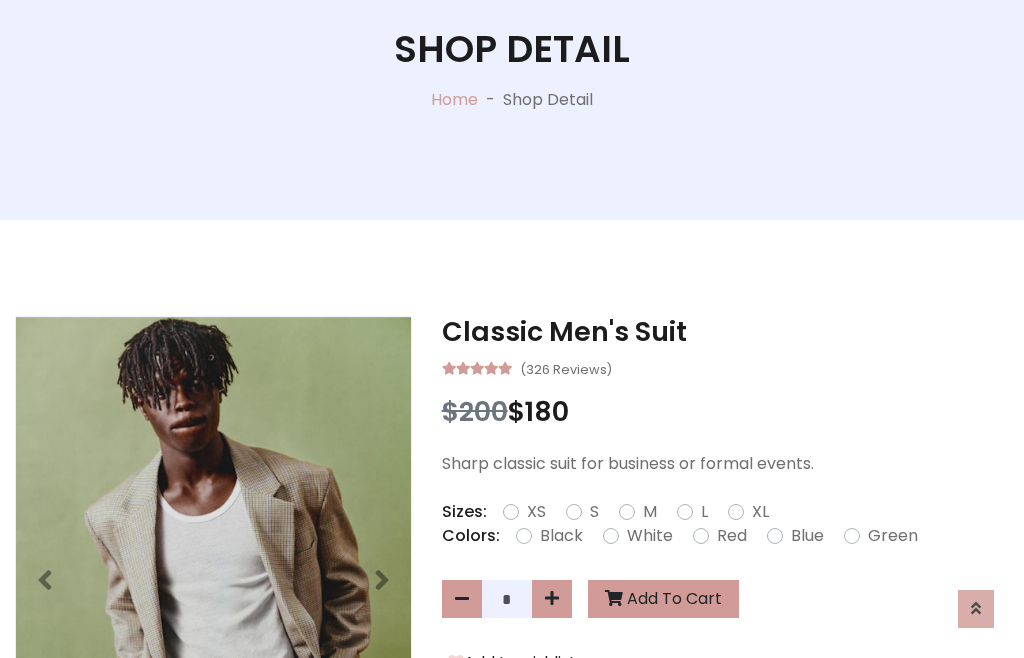 scroll, scrollTop: 262, scrollLeft: 0, axis: vertical 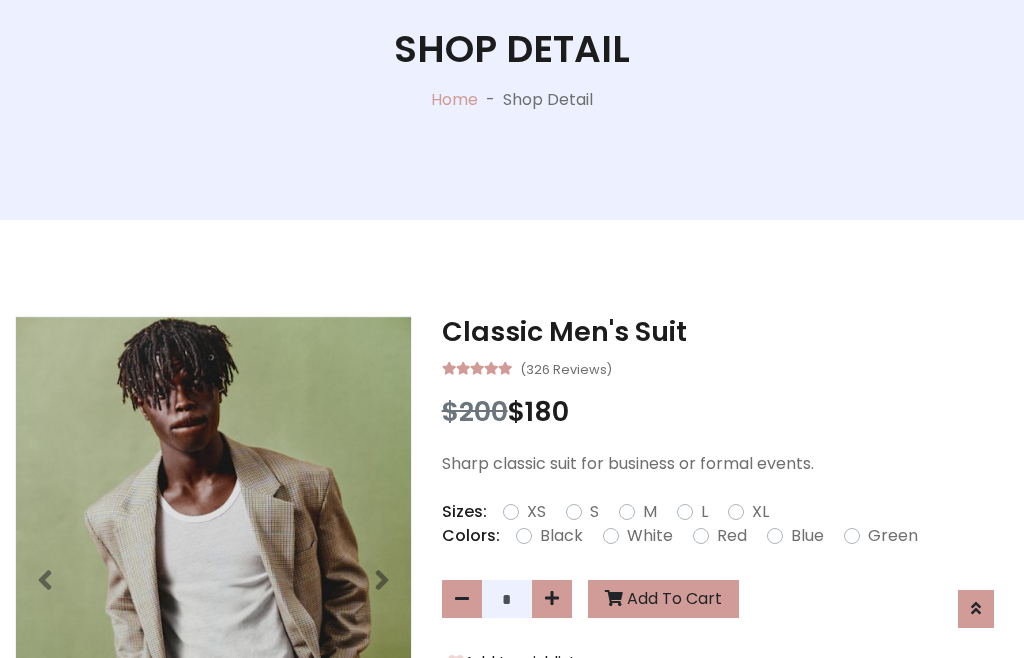 click on "XL" at bounding box center (760, 512) 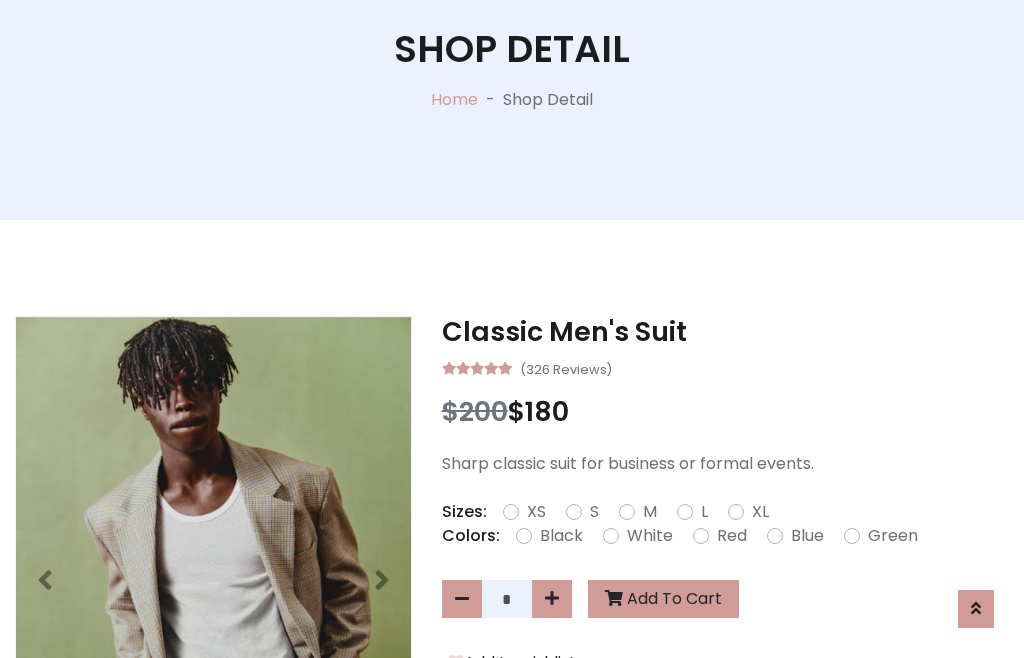 click on "Black" at bounding box center (561, 536) 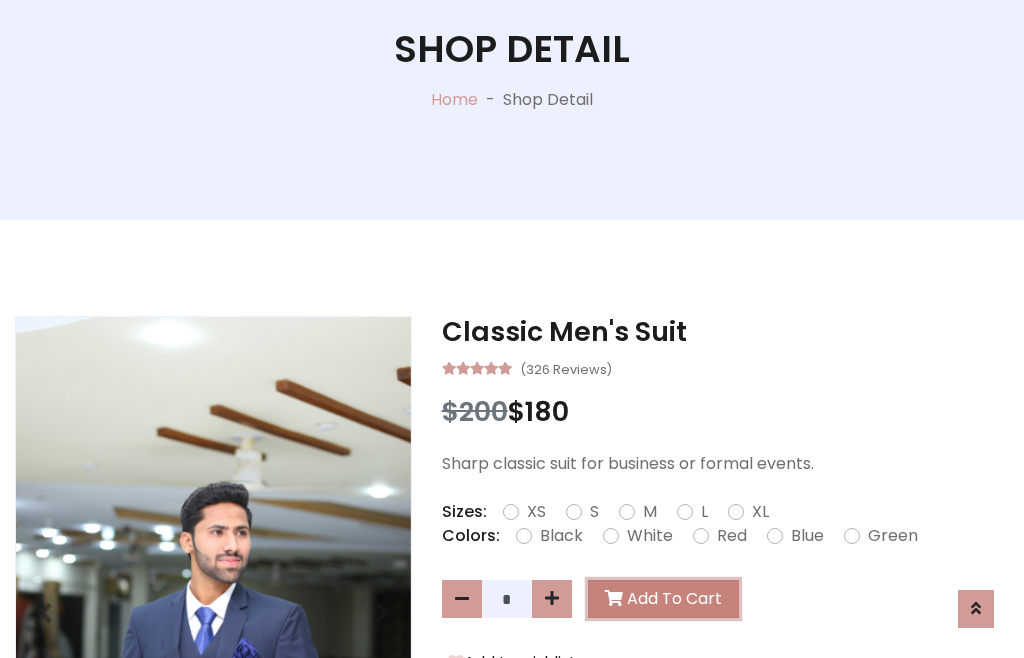 click on "Add To Cart" at bounding box center [663, 599] 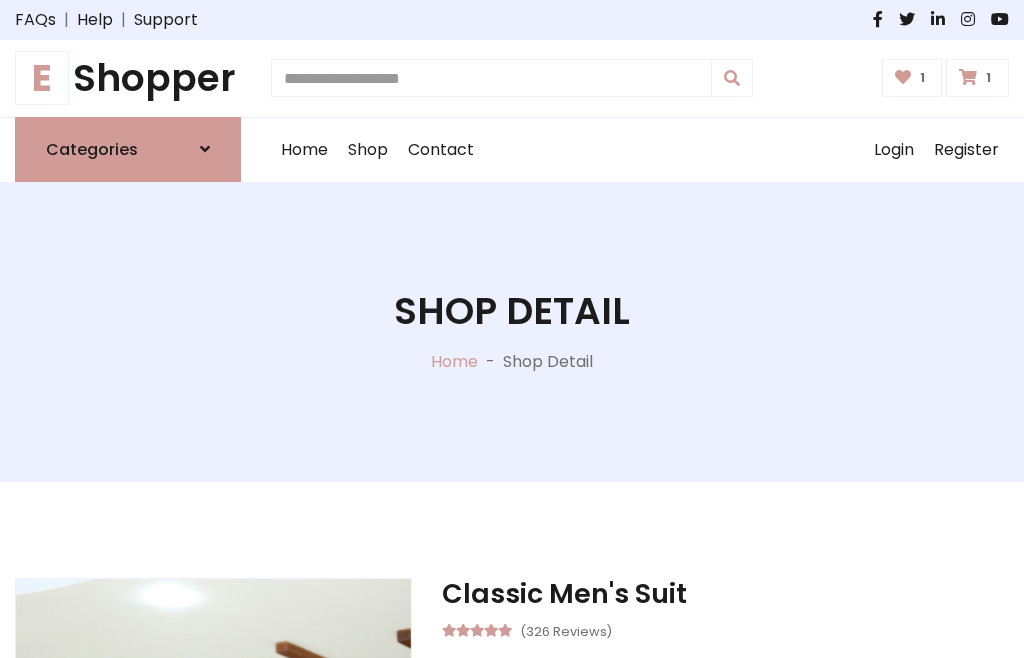 click at bounding box center [968, 77] 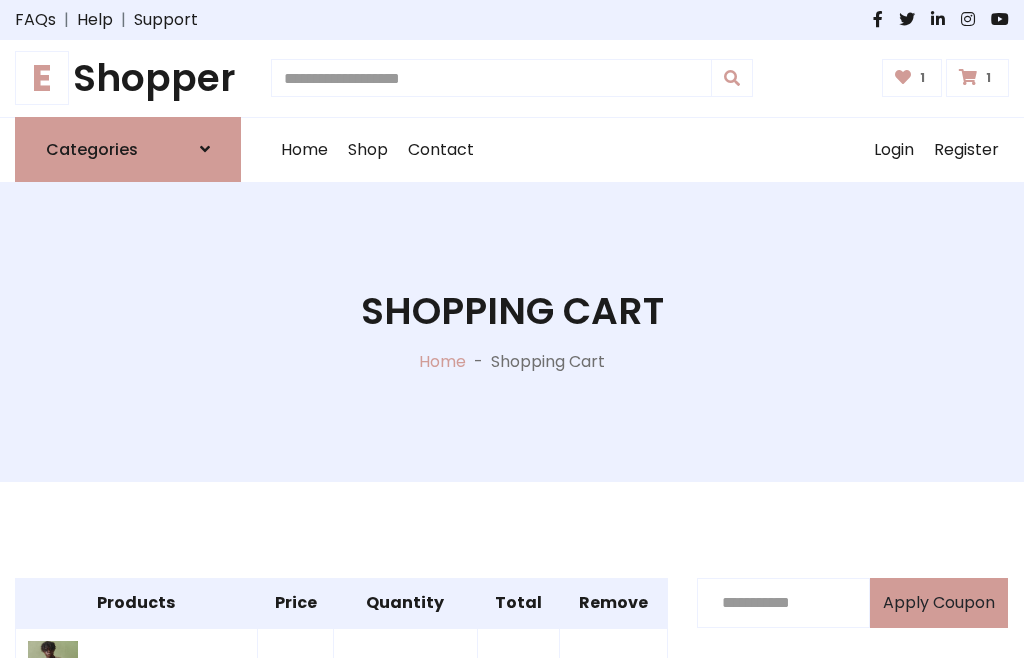 scroll, scrollTop: 570, scrollLeft: 0, axis: vertical 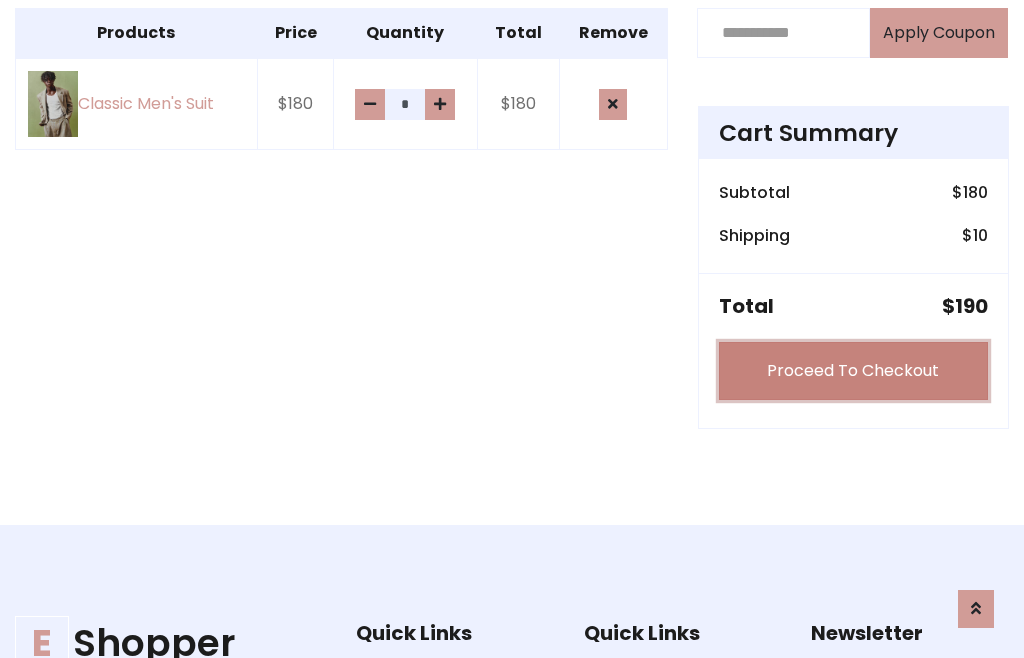 click on "Proceed To Checkout" at bounding box center [853, 371] 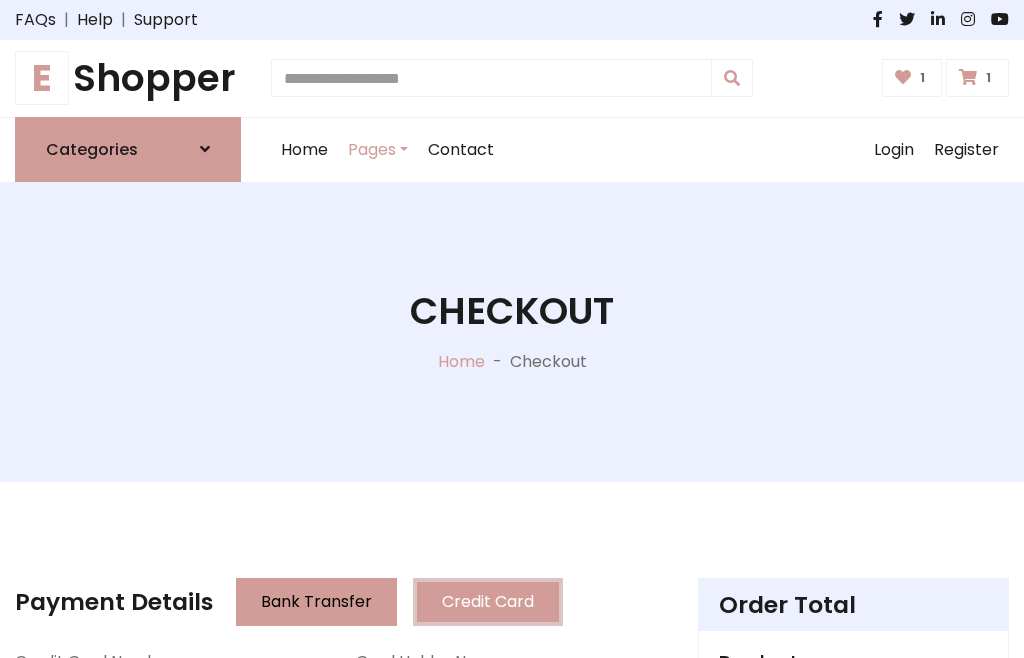 scroll, scrollTop: 201, scrollLeft: 0, axis: vertical 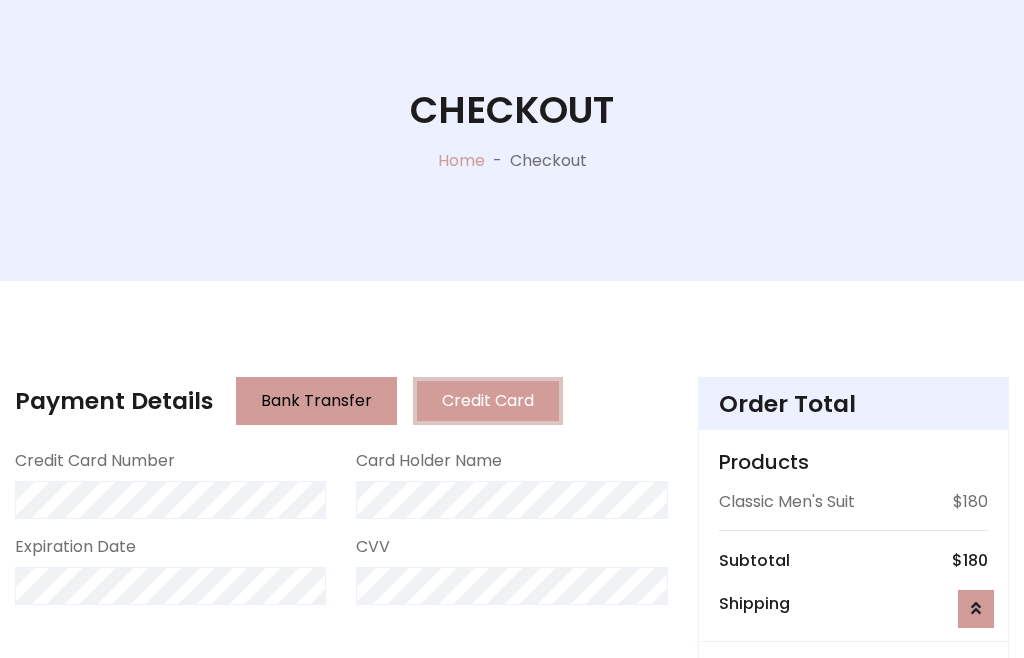 click on "Go to shipping" at bounding box center [853, 817] 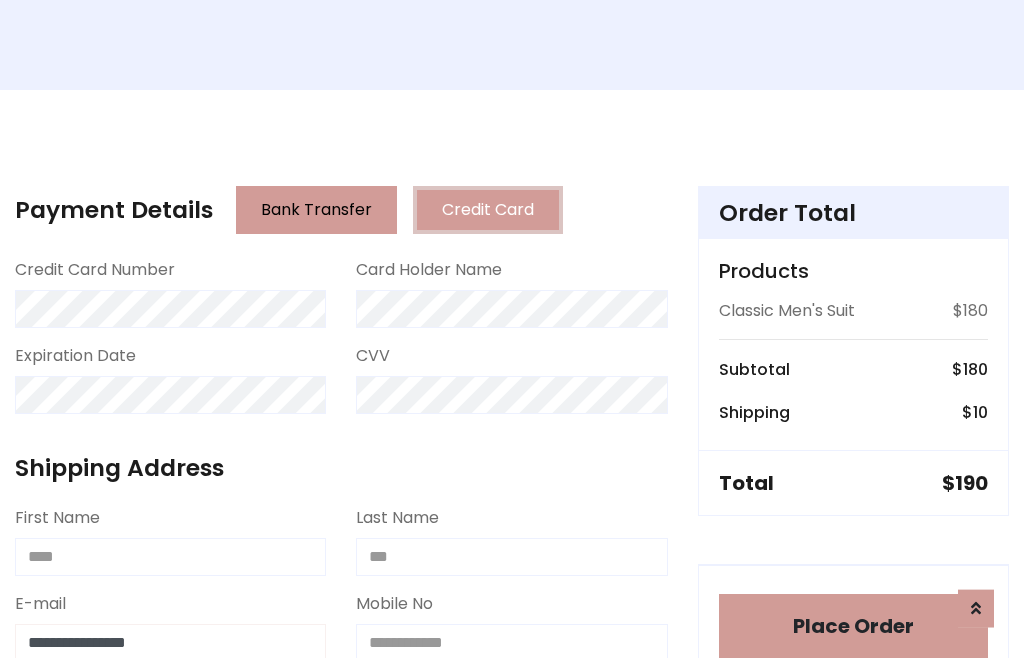 type on "**********" 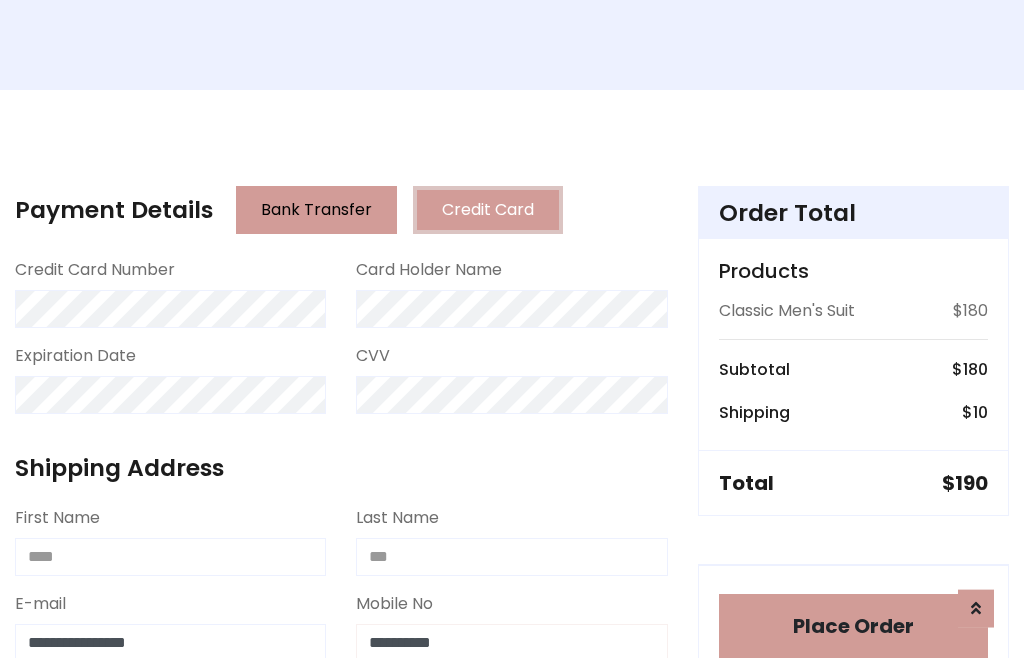 scroll, scrollTop: 573, scrollLeft: 0, axis: vertical 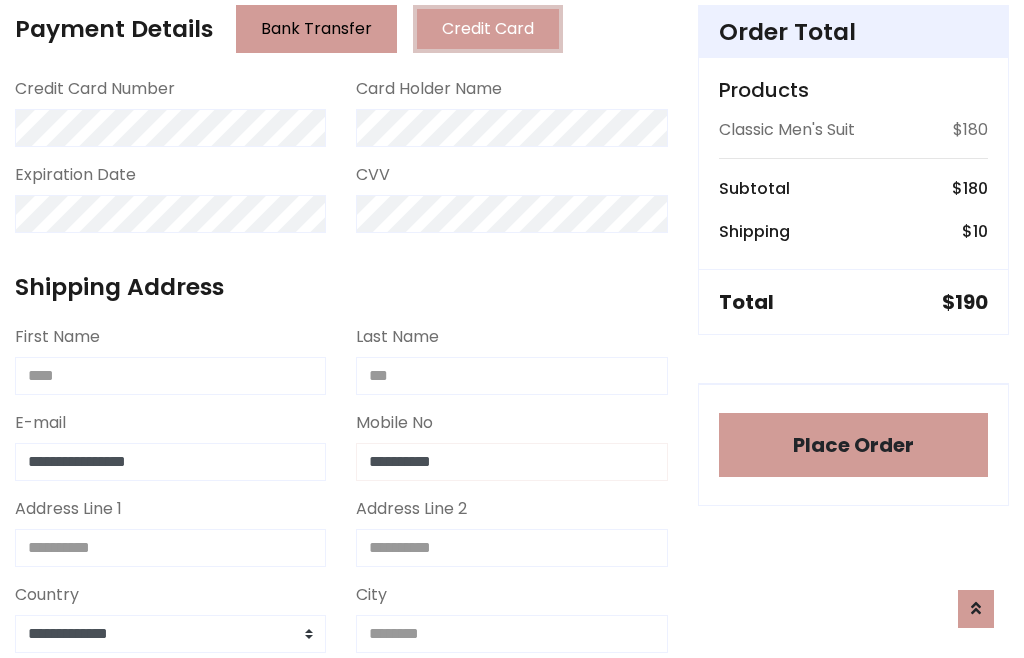type on "**********" 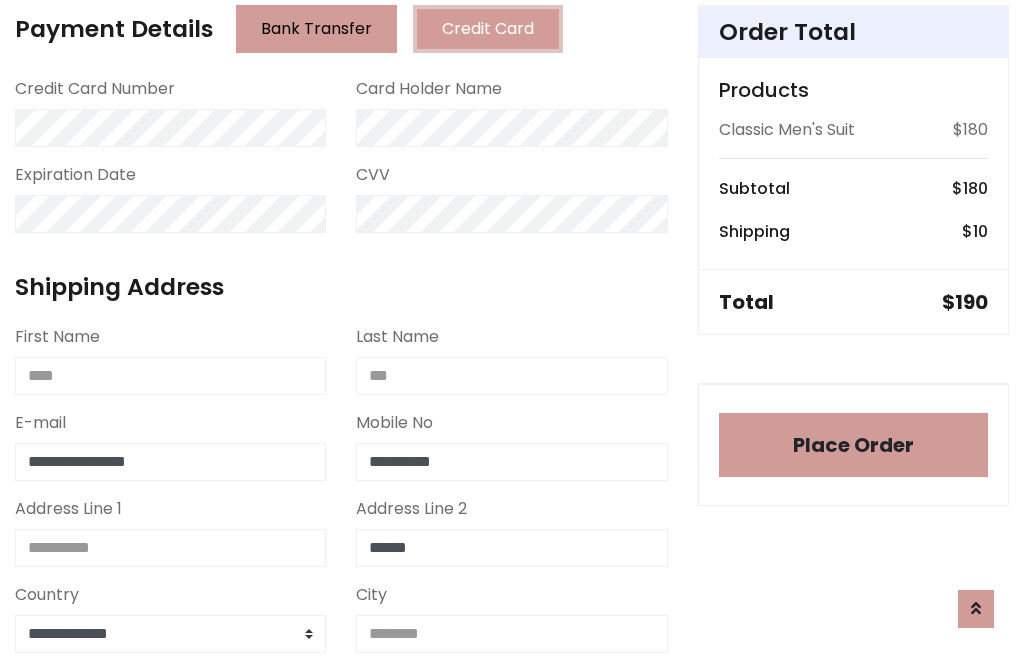 type on "******" 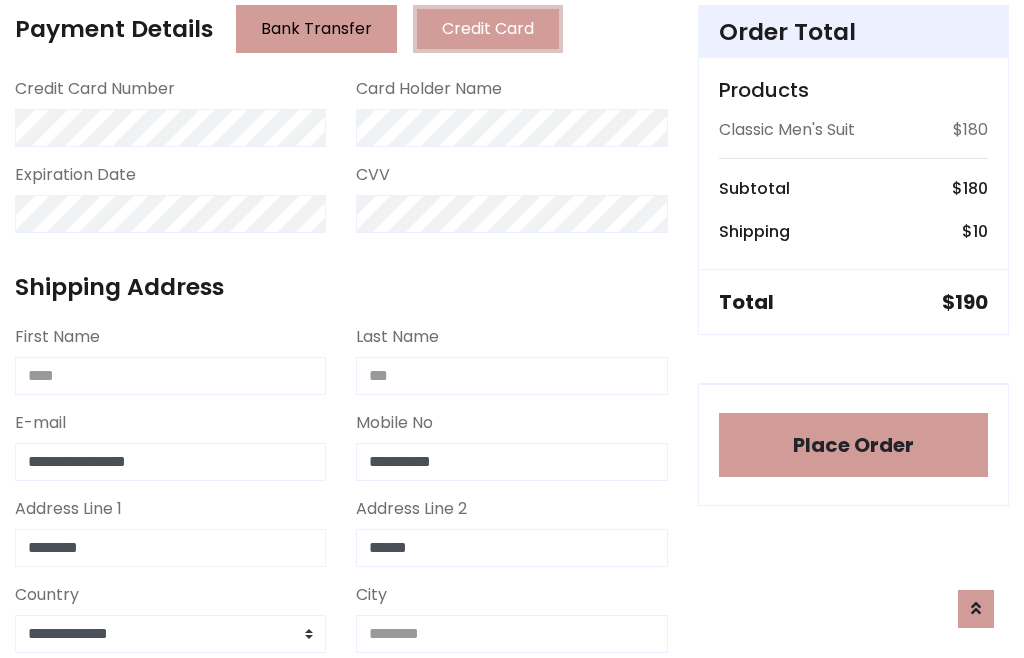 type on "********" 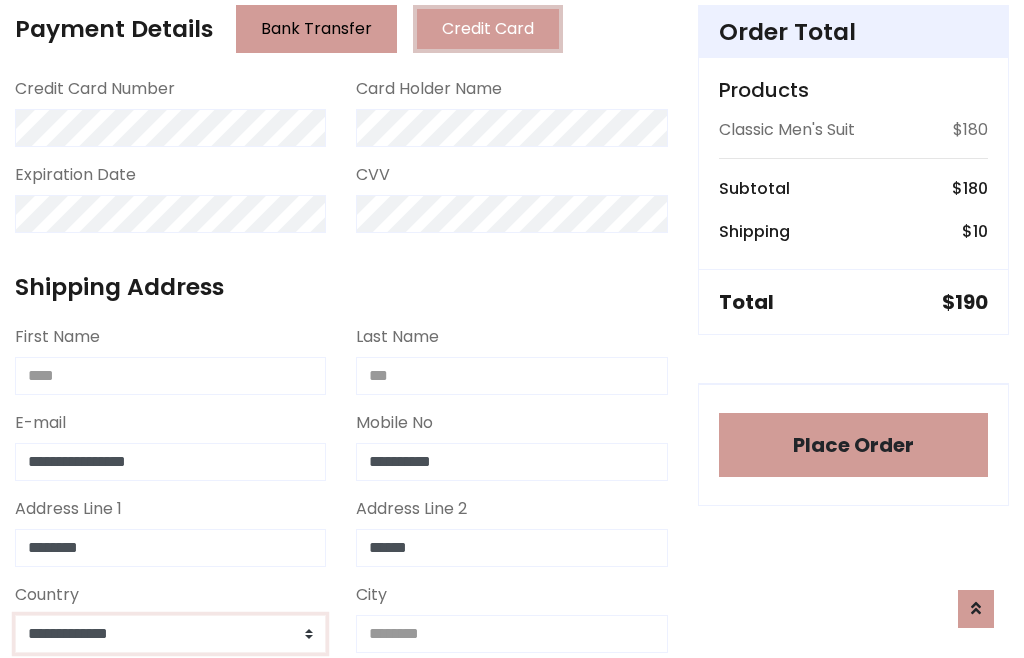 select on "*******" 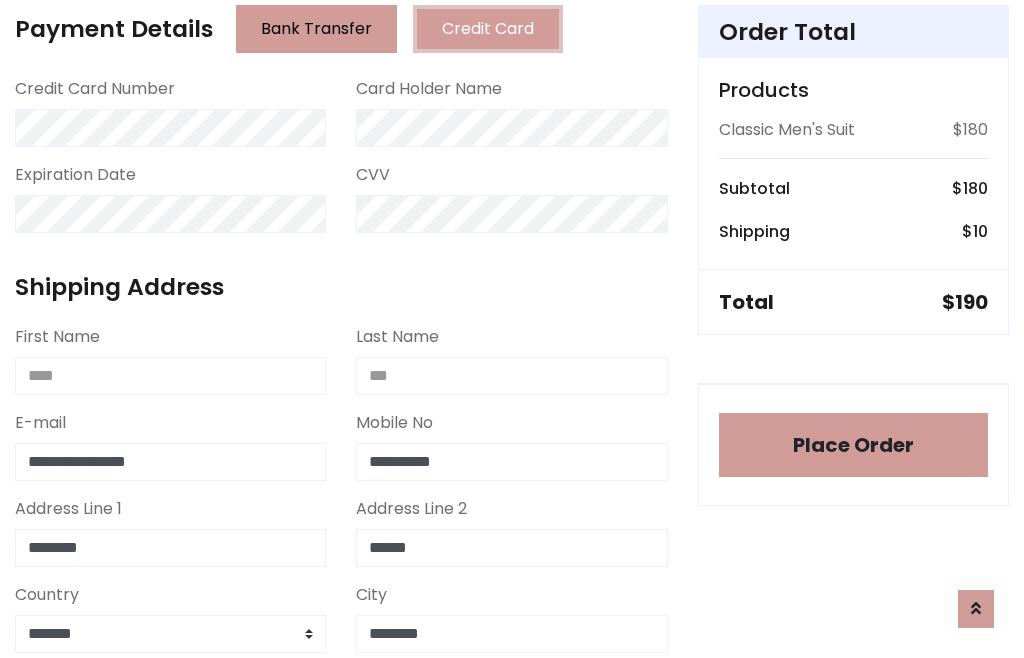 type on "********" 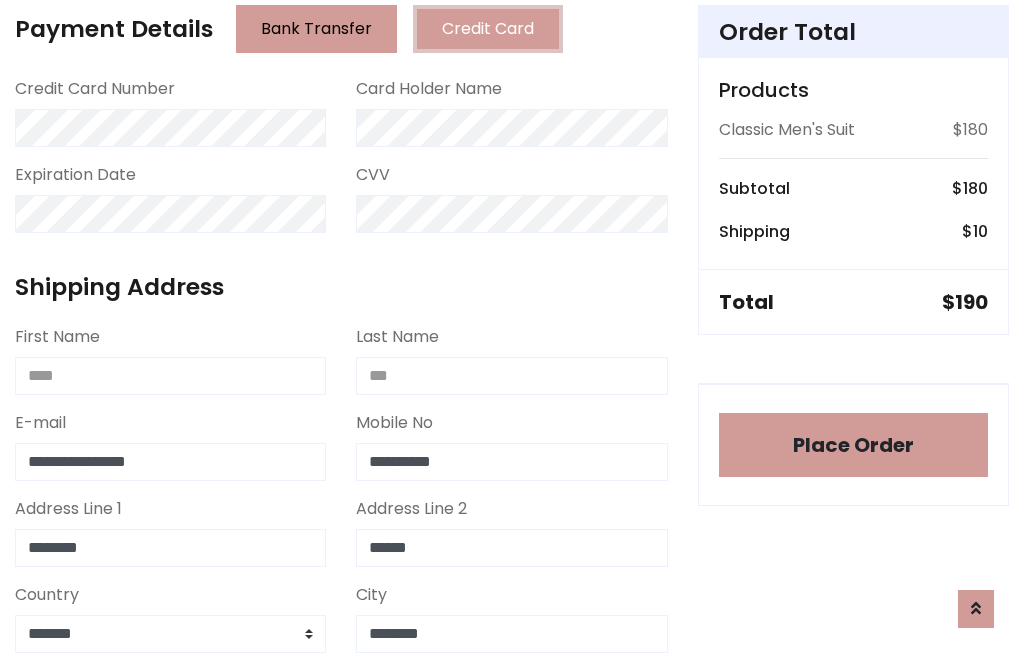 scroll, scrollTop: 654, scrollLeft: 0, axis: vertical 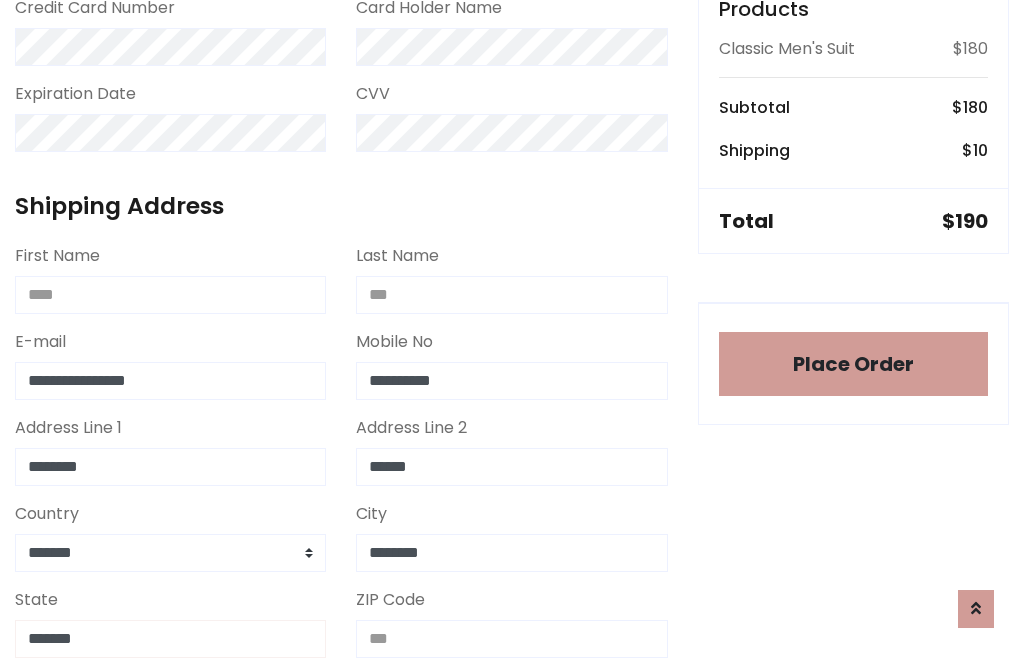 type on "*******" 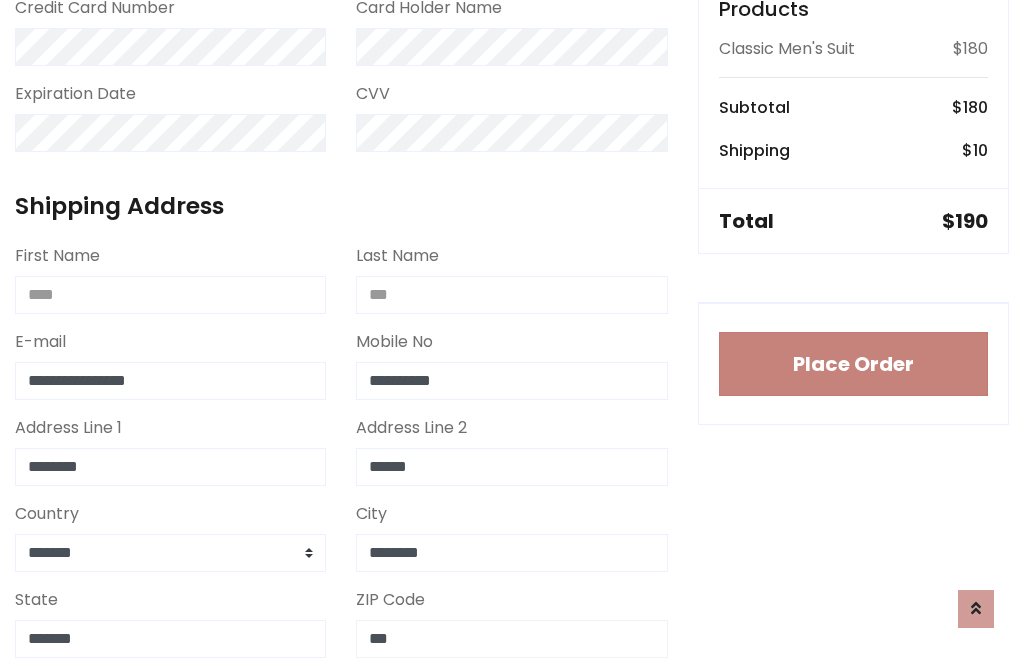 type on "***" 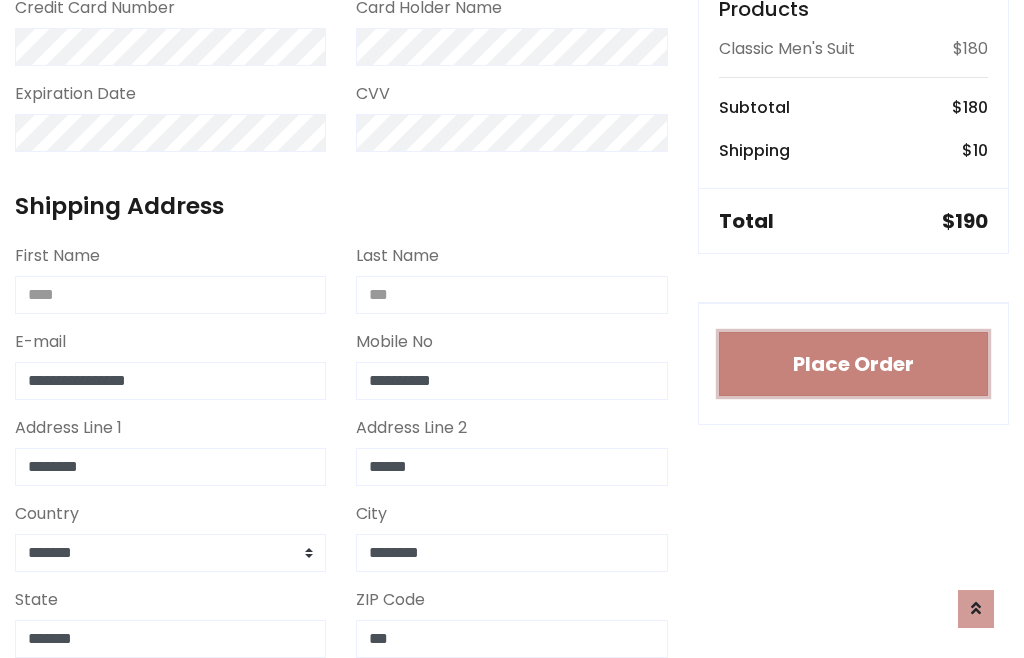click on "Place Order" at bounding box center (853, 364) 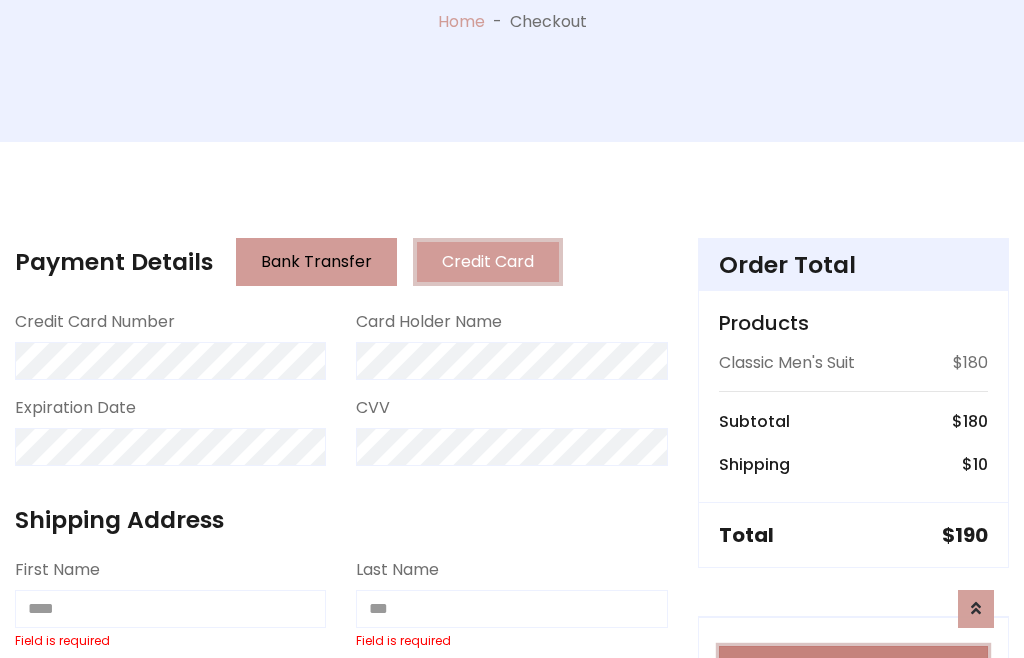 scroll, scrollTop: 0, scrollLeft: 0, axis: both 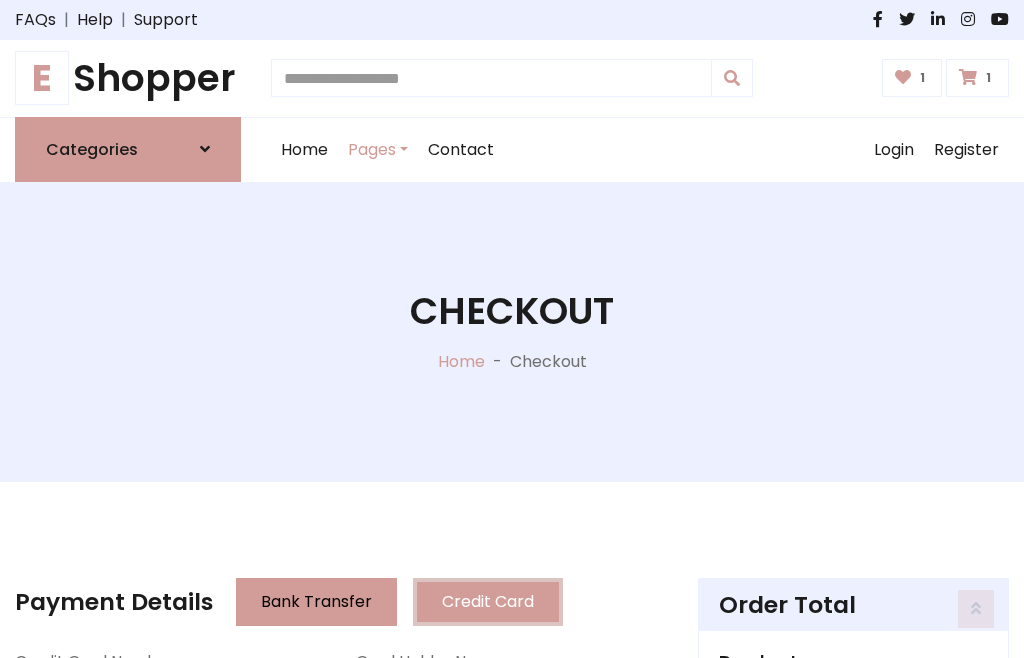 click on "E" at bounding box center (42, 78) 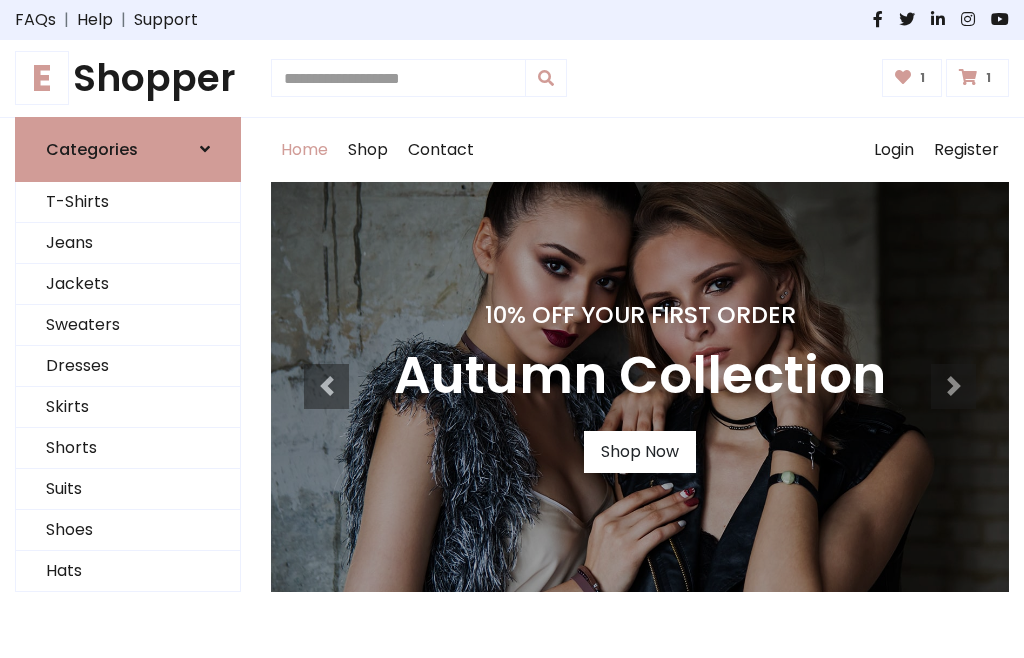 scroll, scrollTop: 0, scrollLeft: 0, axis: both 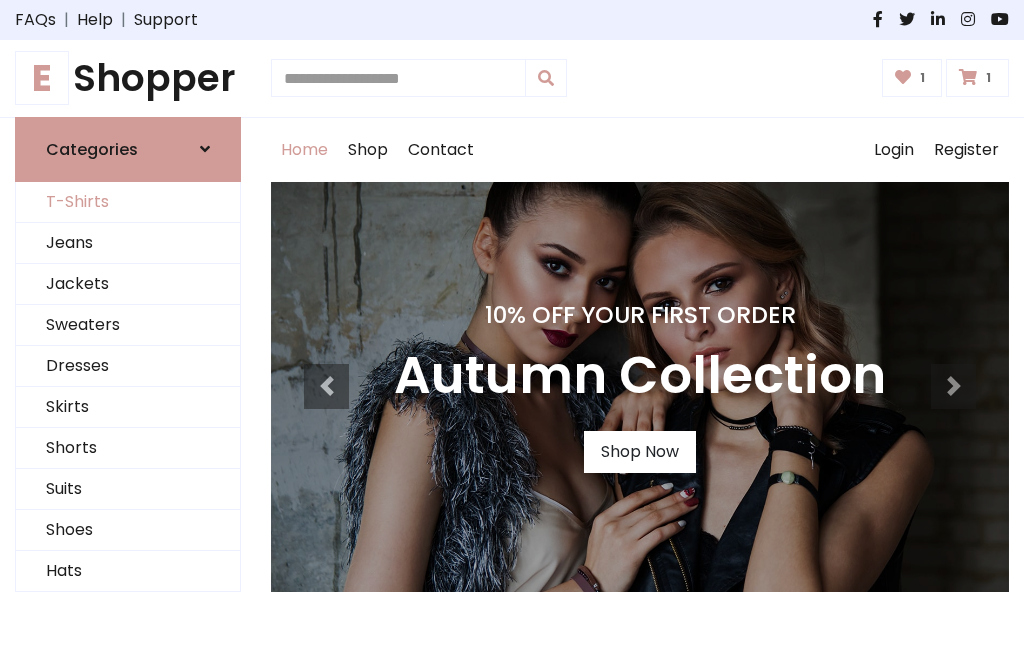 click on "T-Shirts" at bounding box center (128, 202) 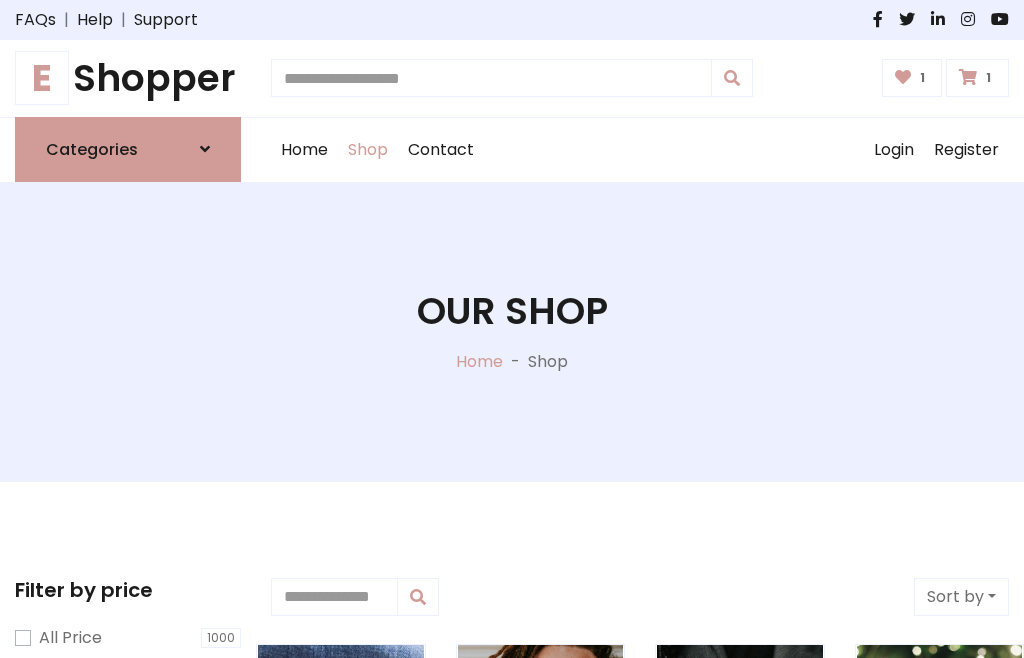 scroll, scrollTop: 0, scrollLeft: 0, axis: both 